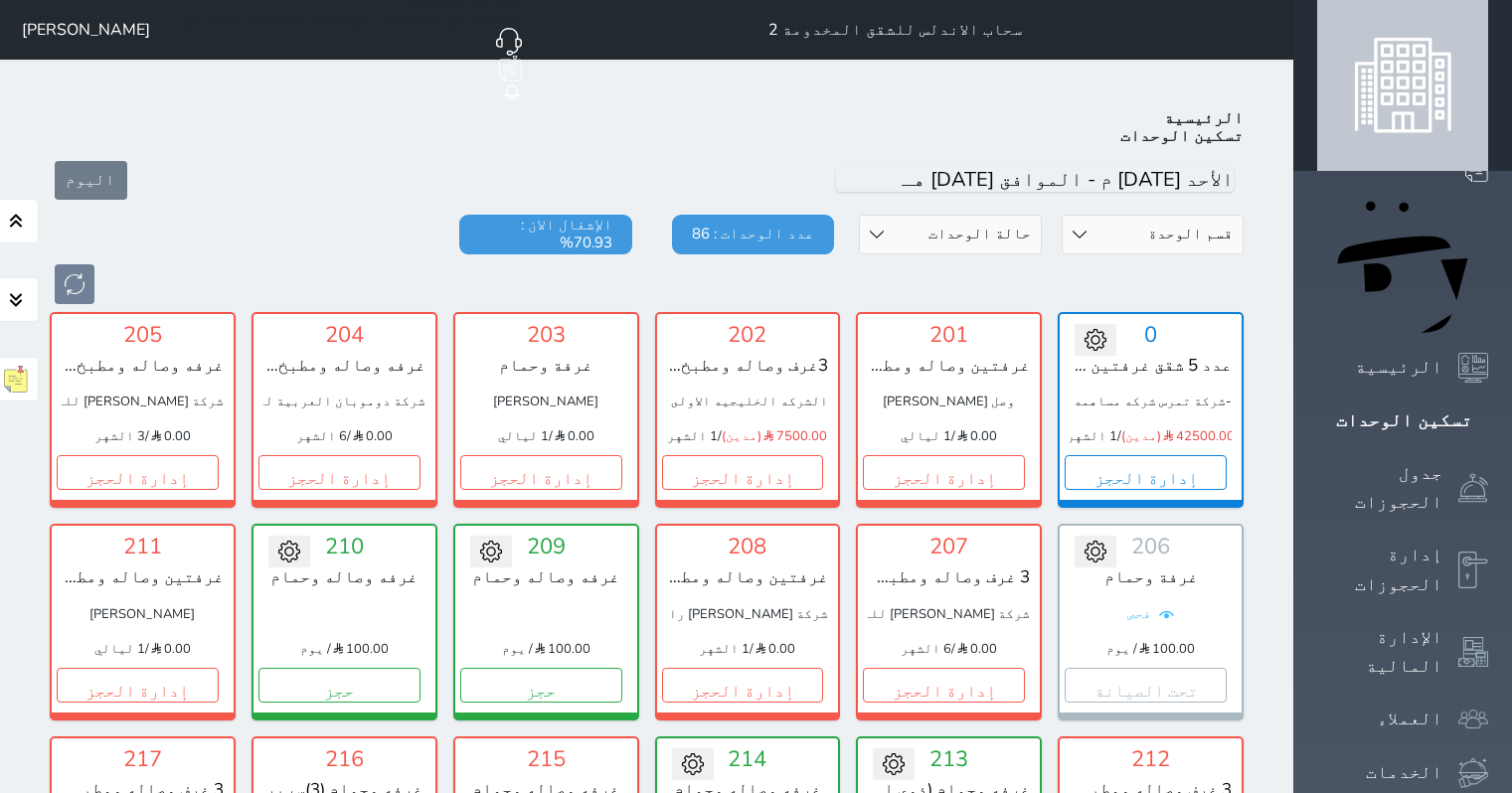 scroll, scrollTop: 2999, scrollLeft: 0, axis: vertical 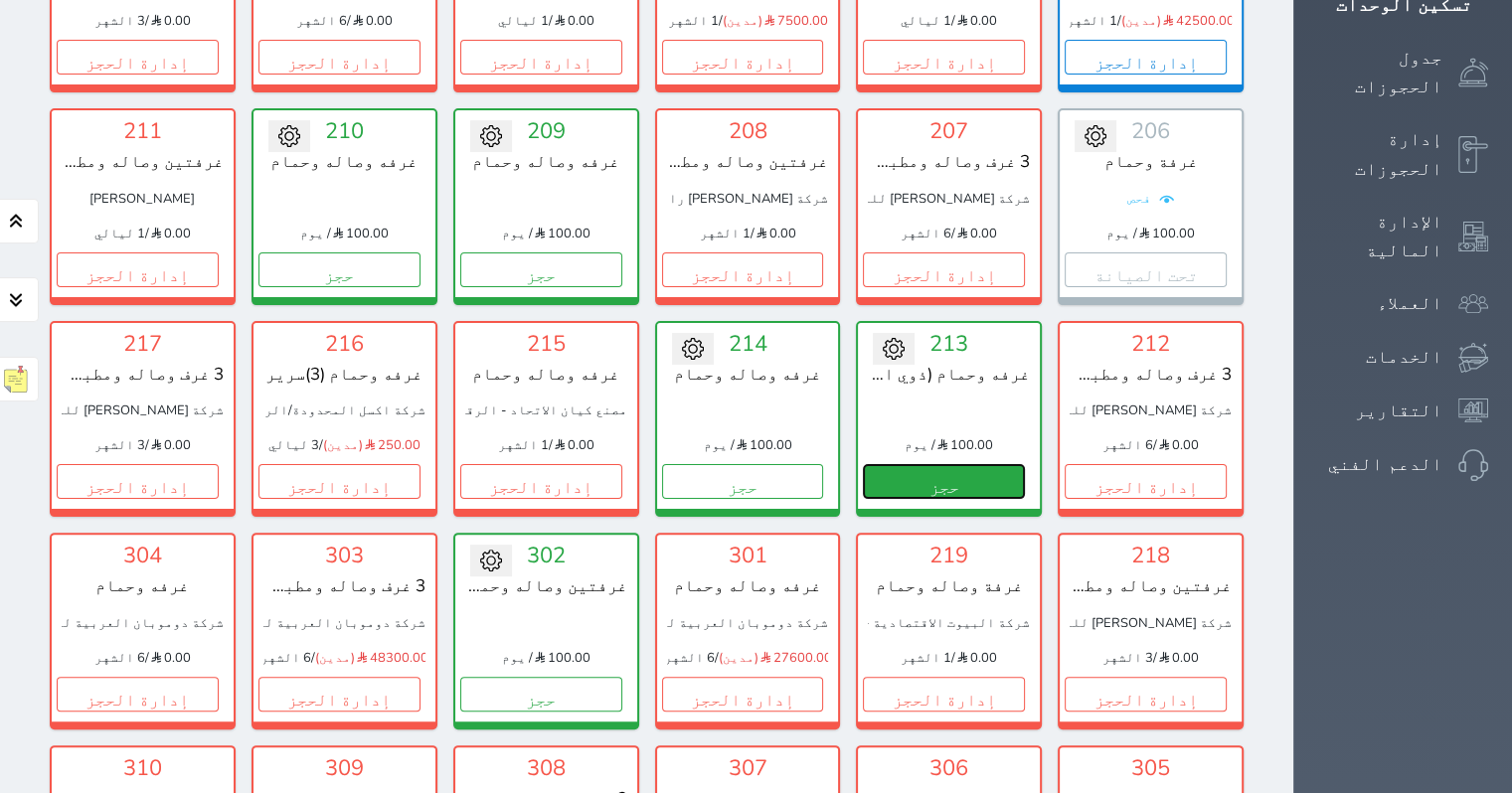 click on "حجز" at bounding box center (943, 481) 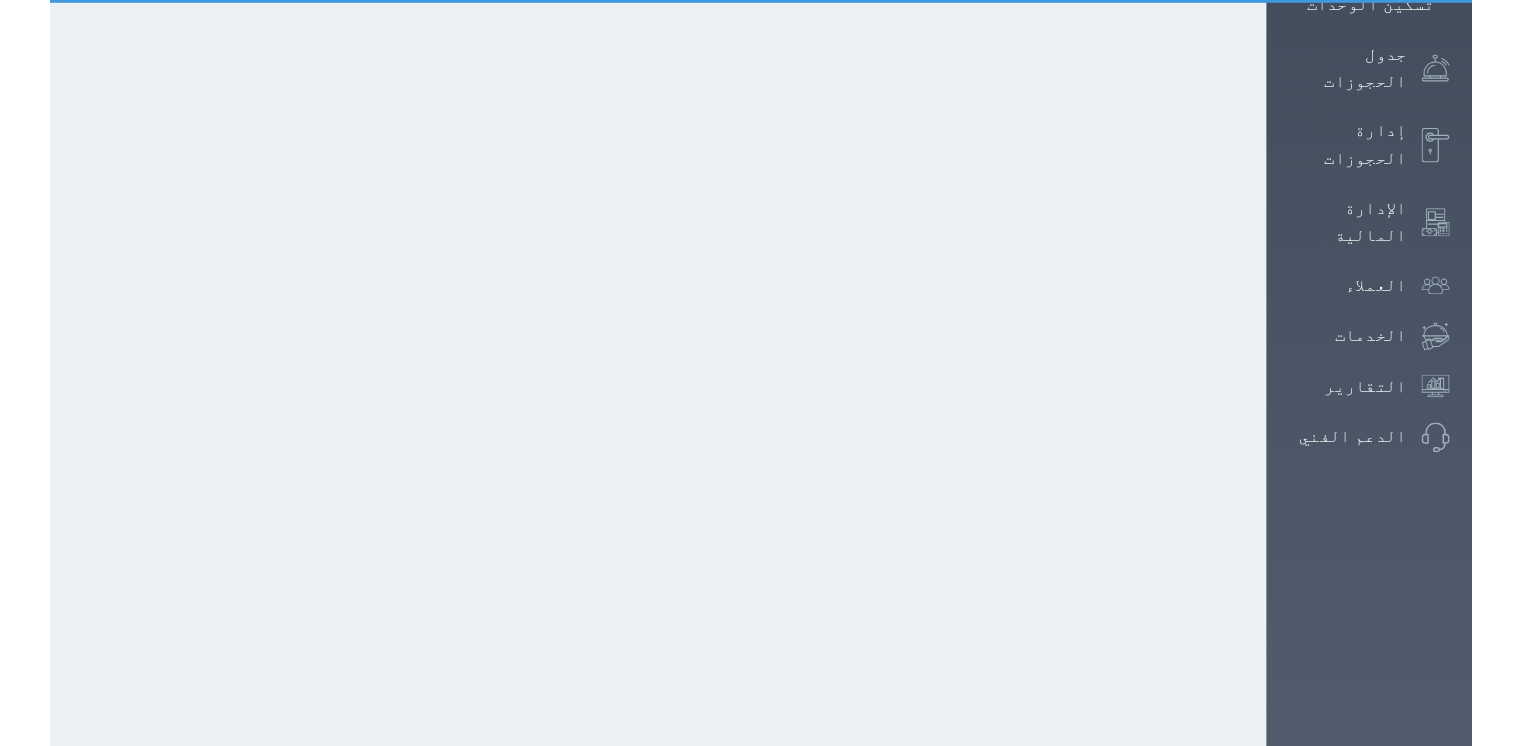 scroll, scrollTop: 0, scrollLeft: 0, axis: both 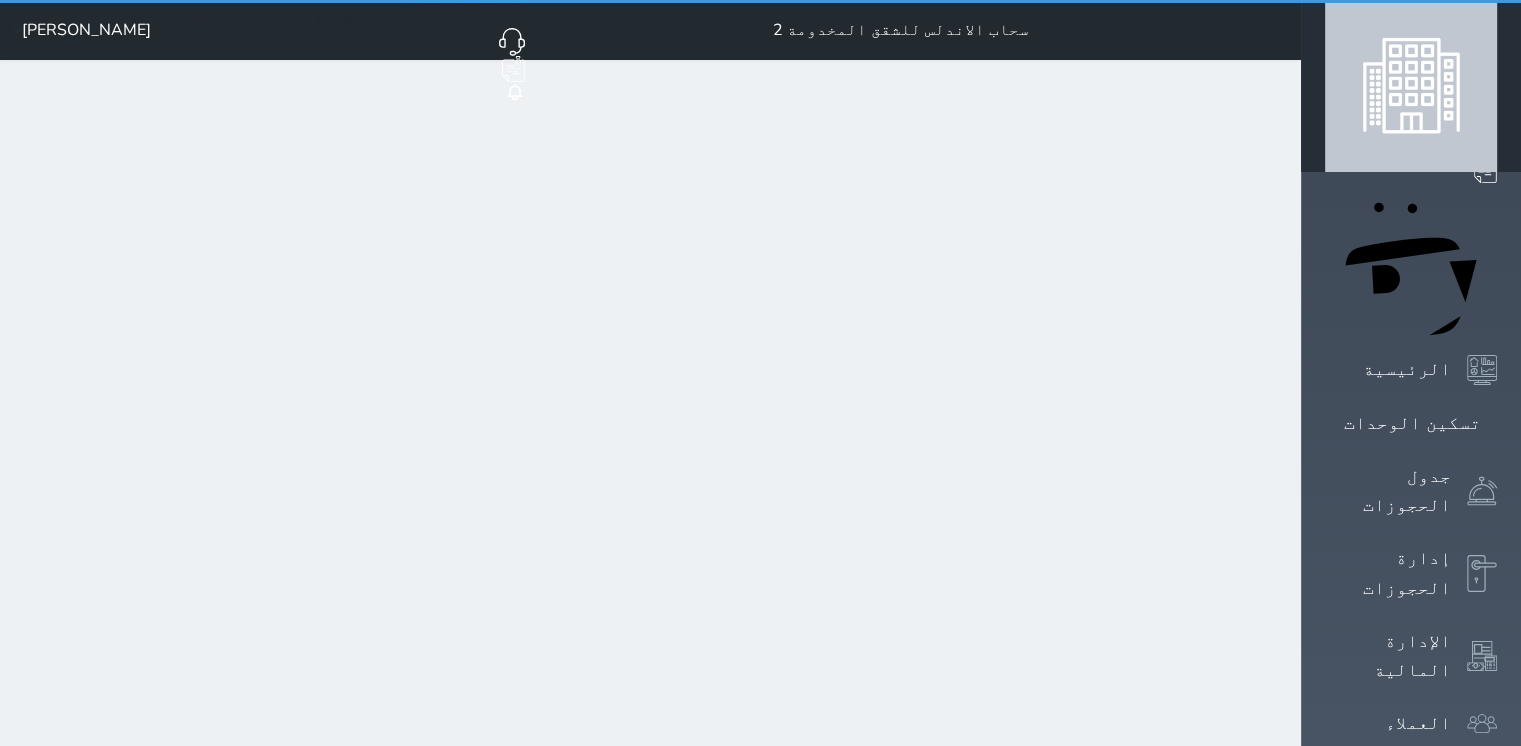select on "1" 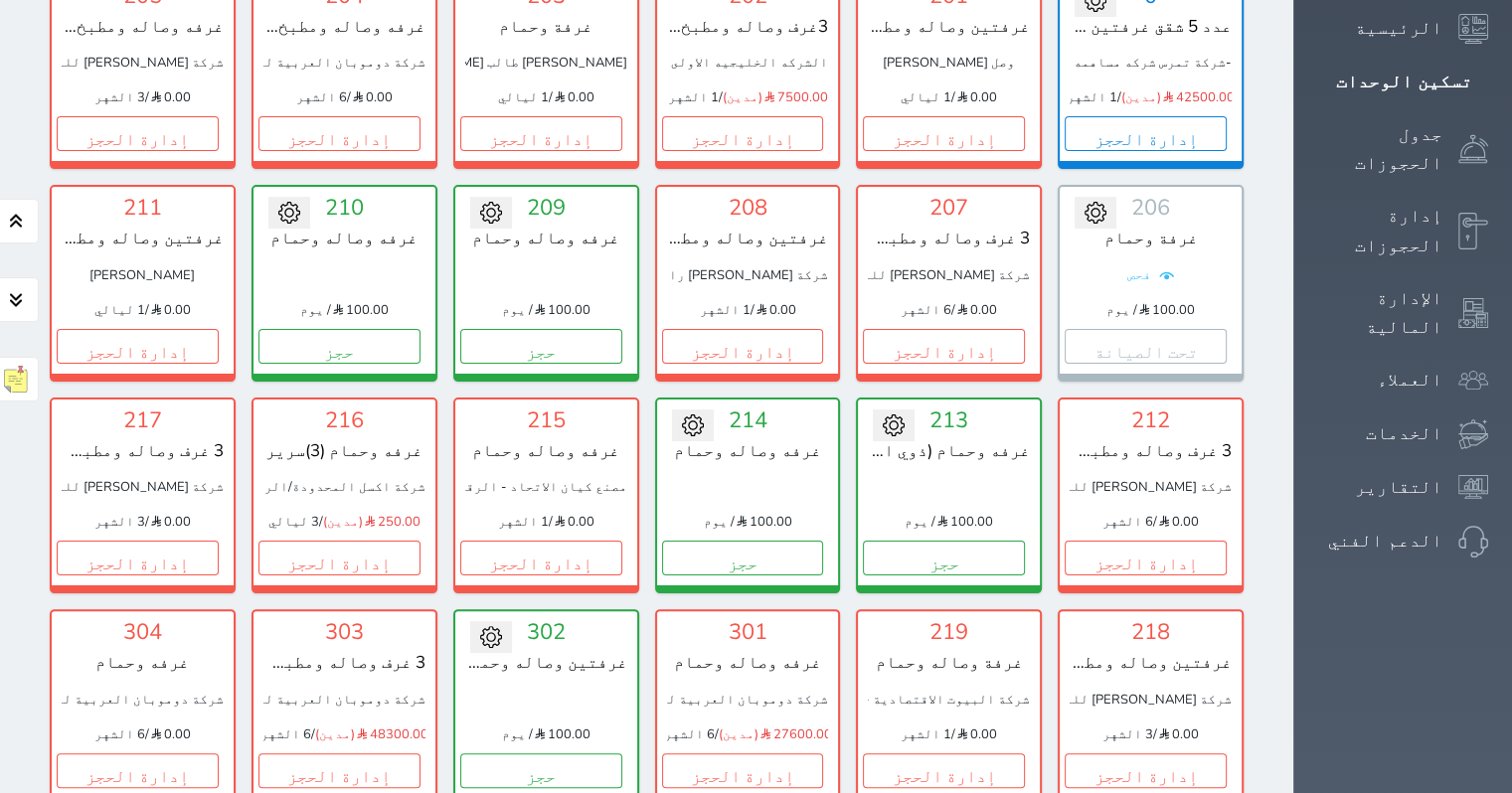 scroll, scrollTop: 352, scrollLeft: 0, axis: vertical 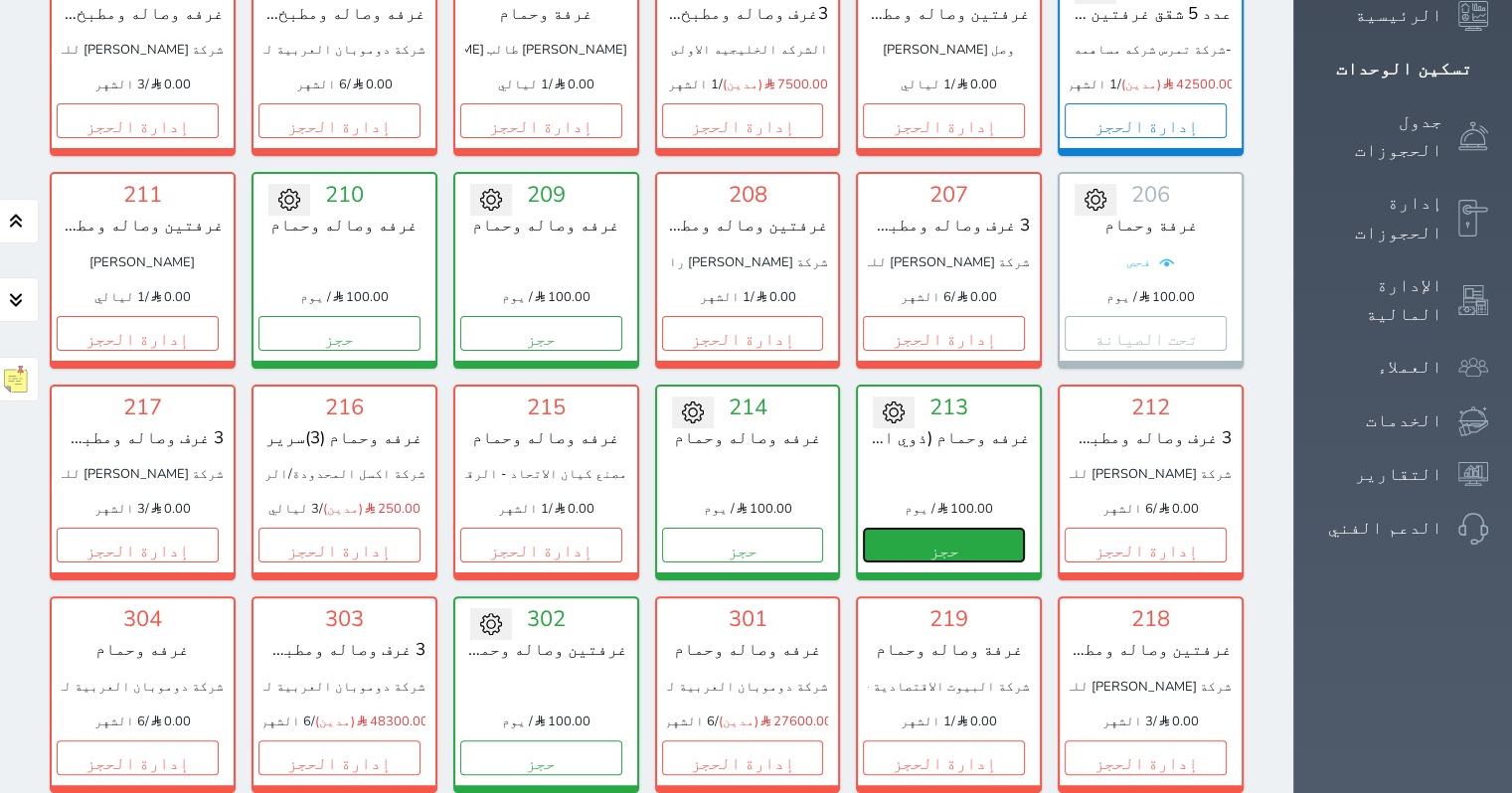 drag, startPoint x: 1026, startPoint y: 502, endPoint x: 1026, endPoint y: 487, distance: 15 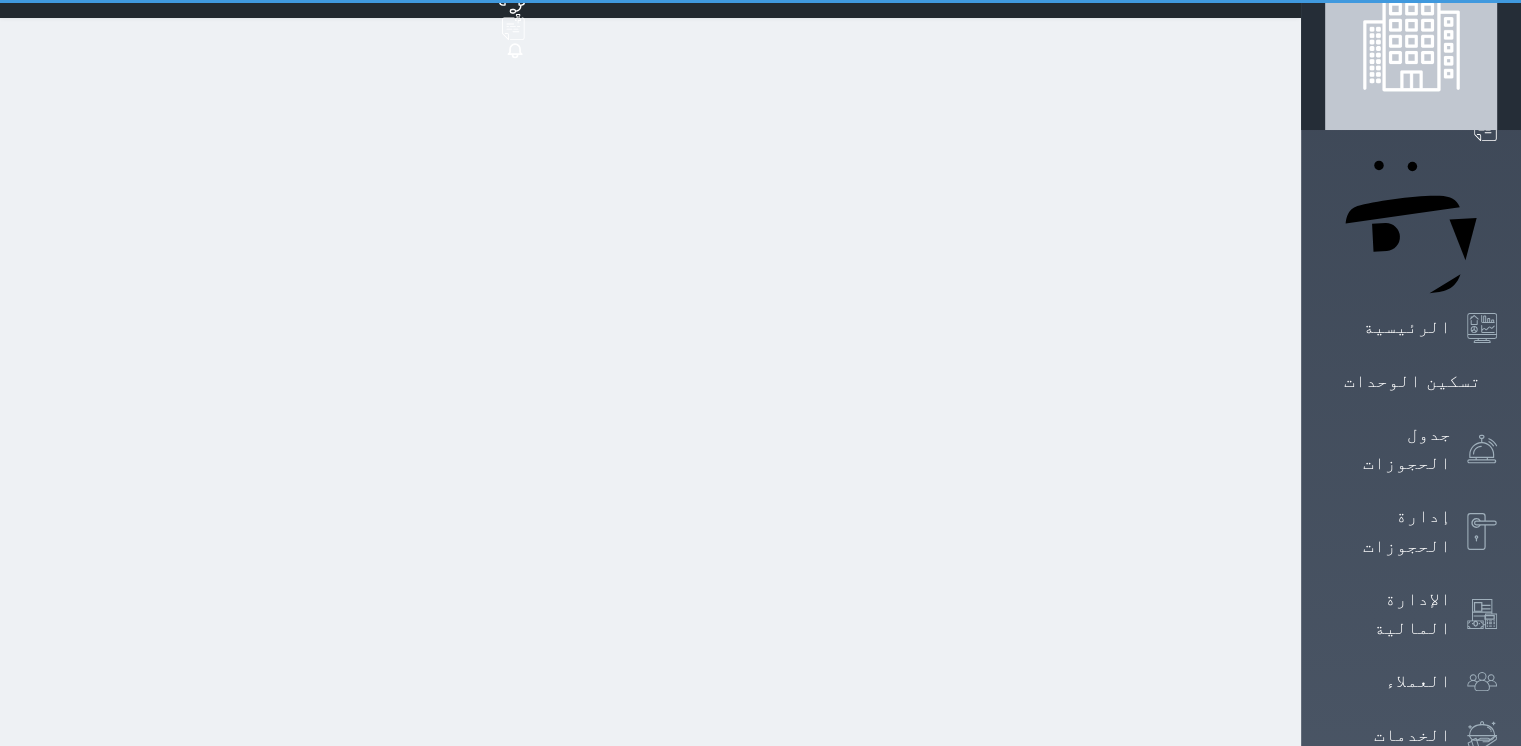 scroll, scrollTop: 0, scrollLeft: 0, axis: both 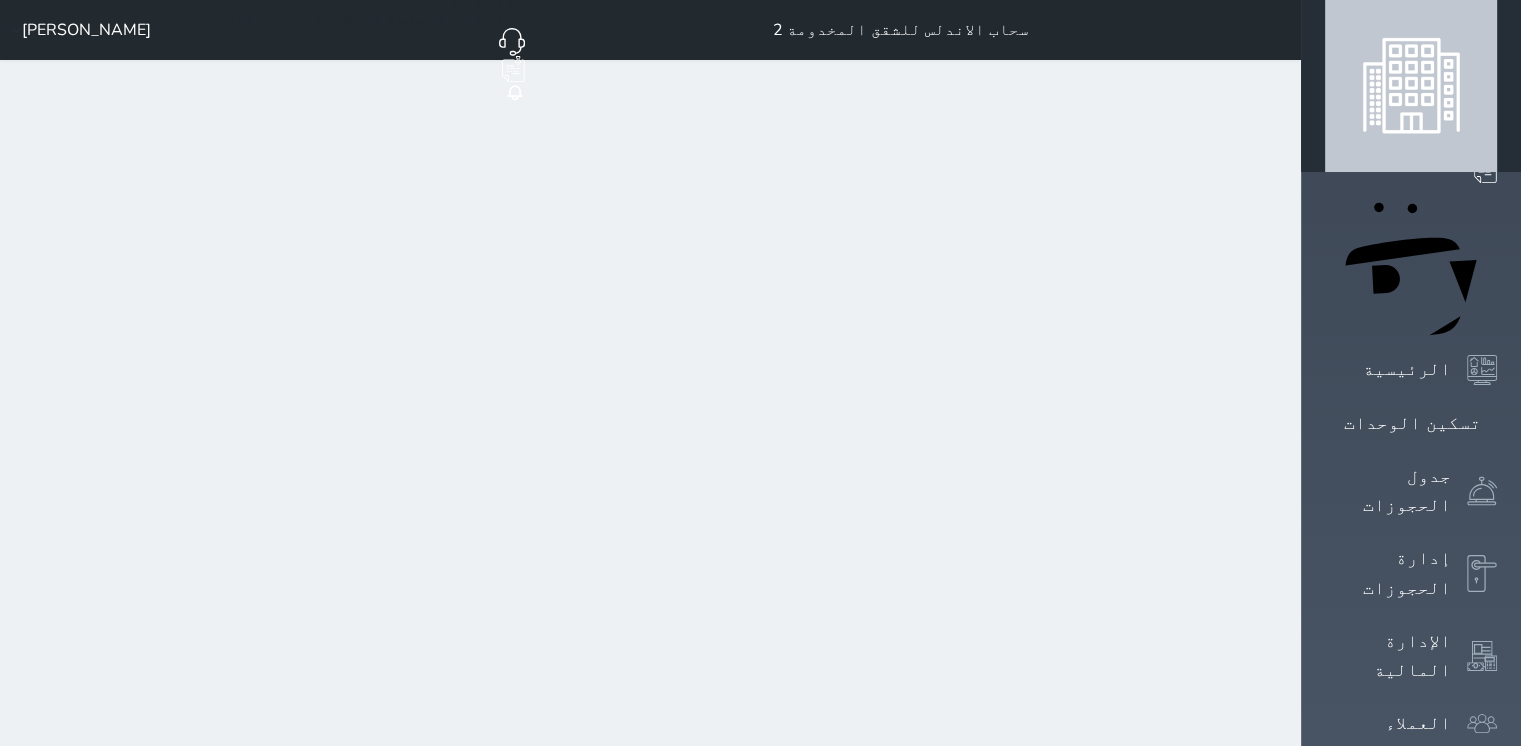 select on "1" 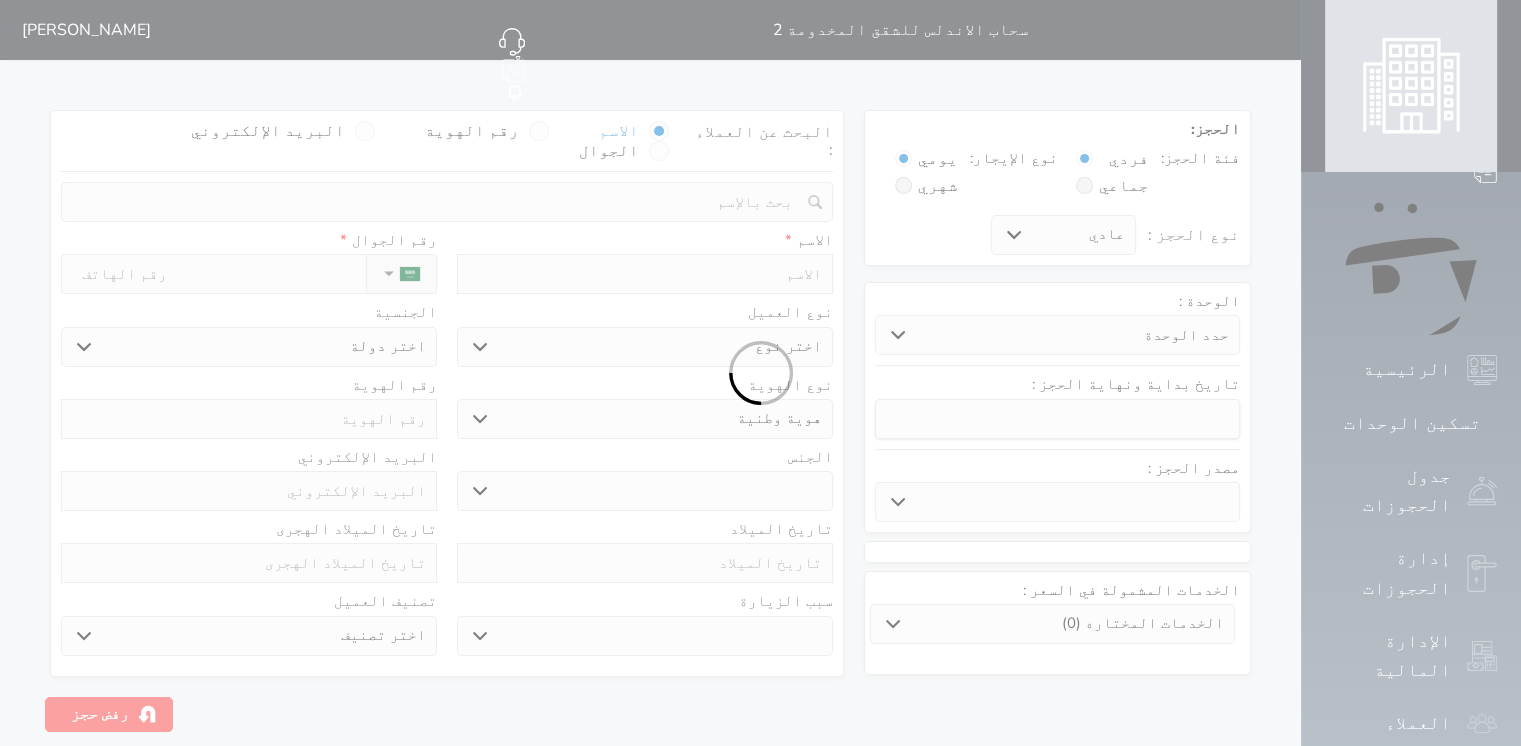 select 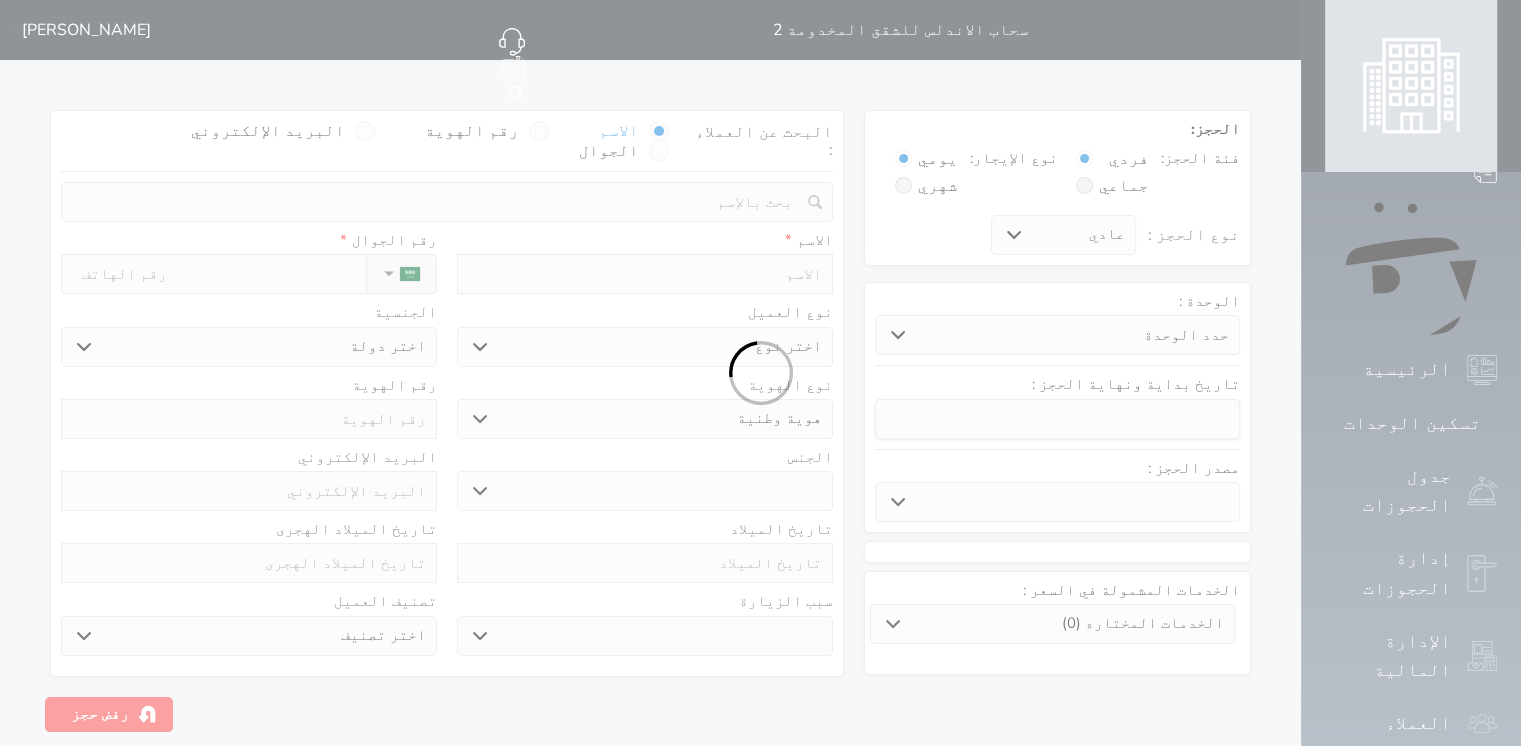 select on "28073" 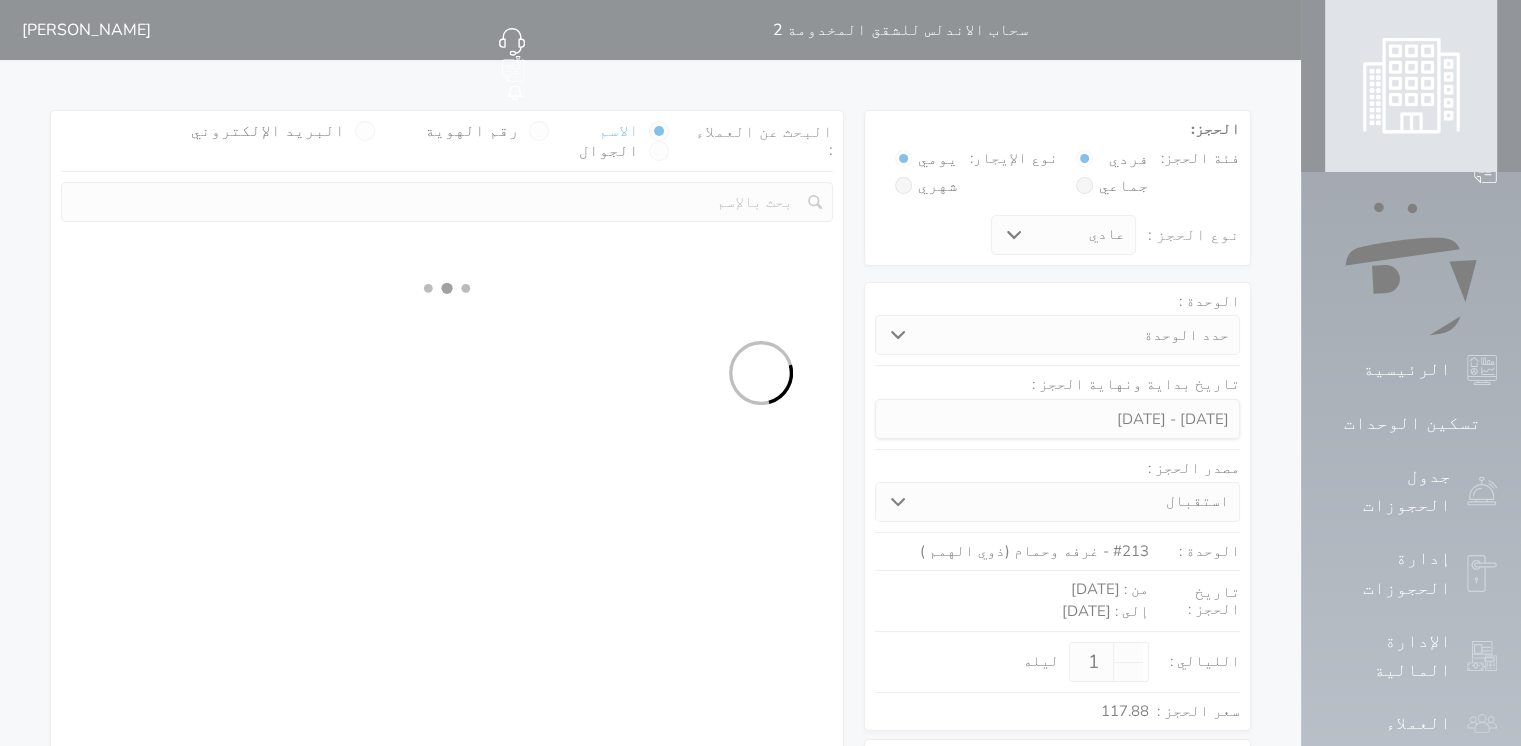 select 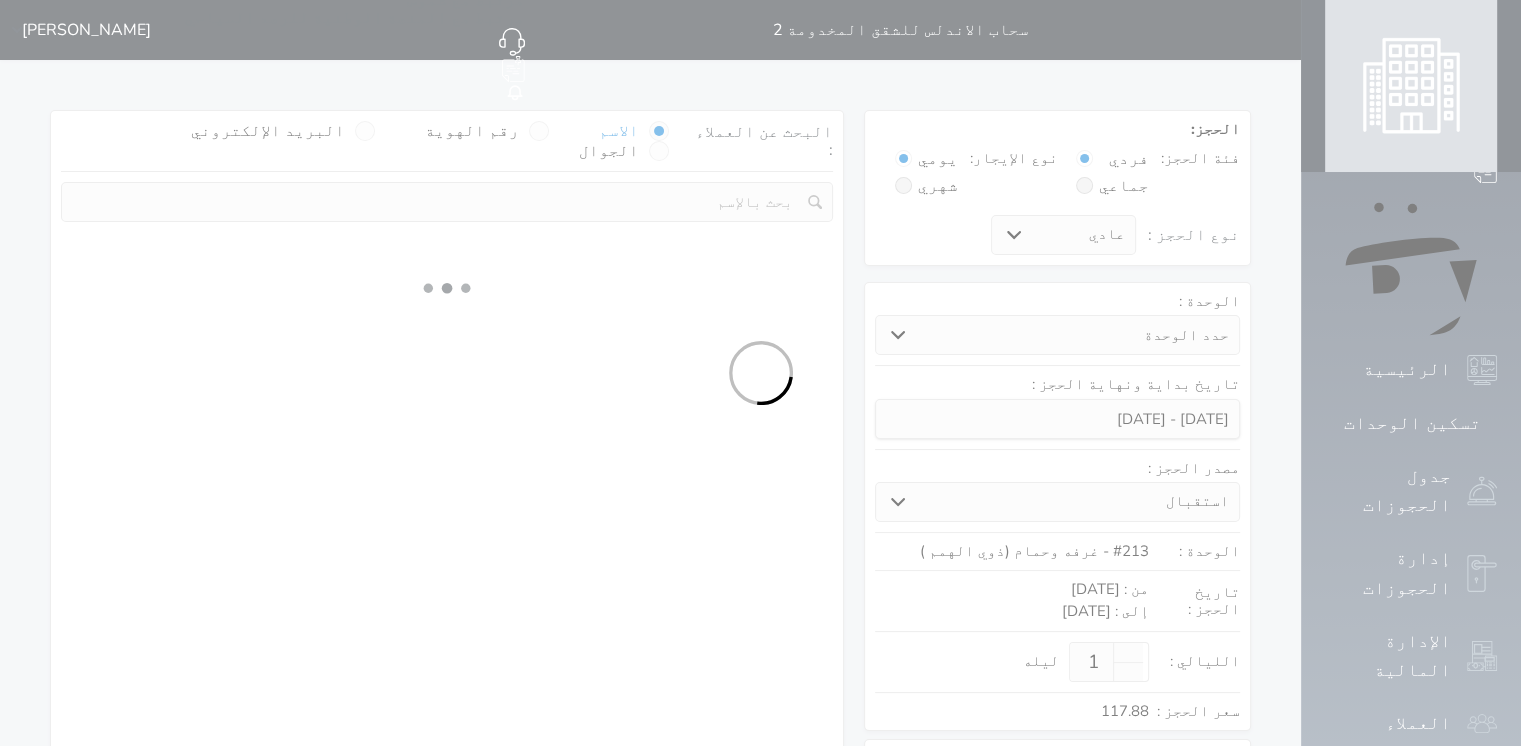 select on "113" 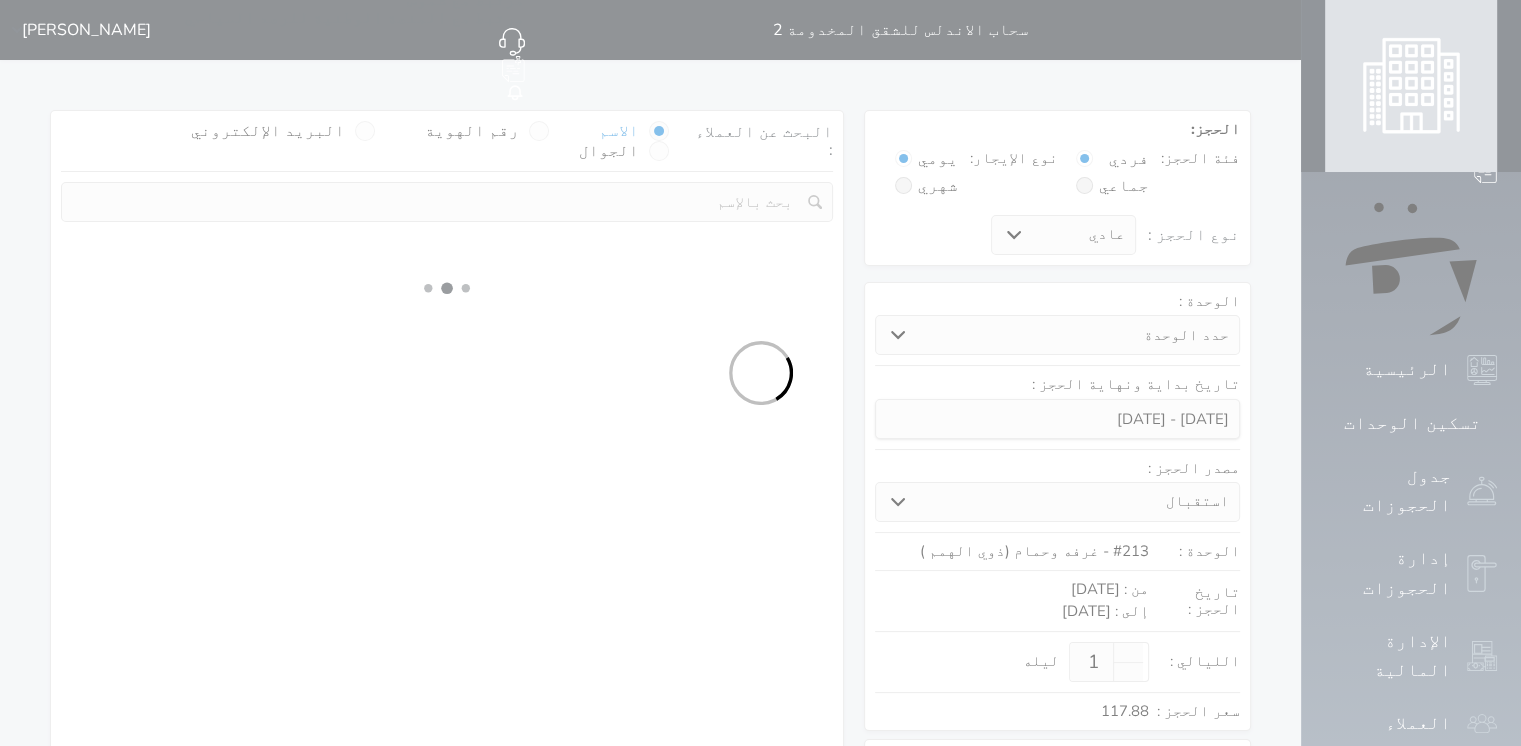 select on "1" 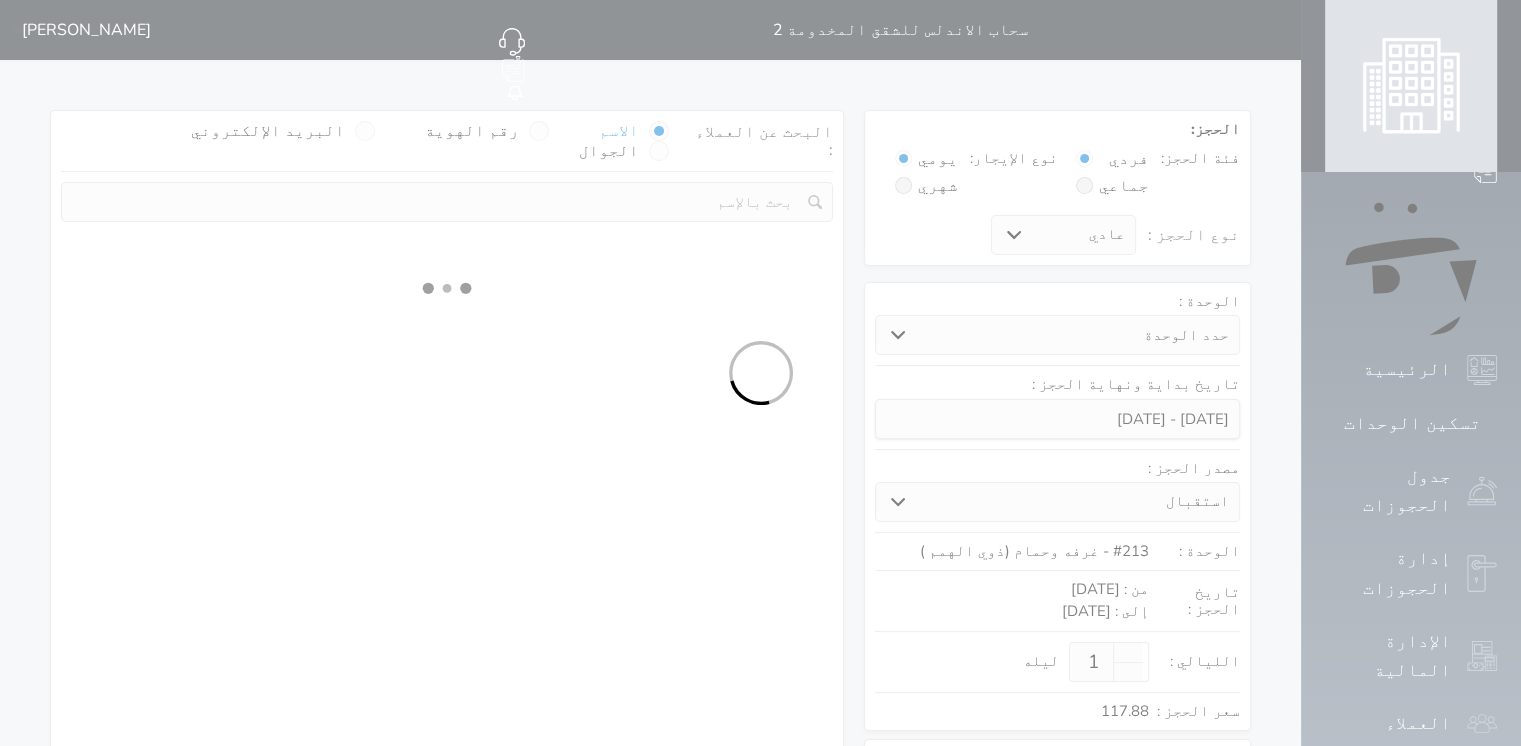 select 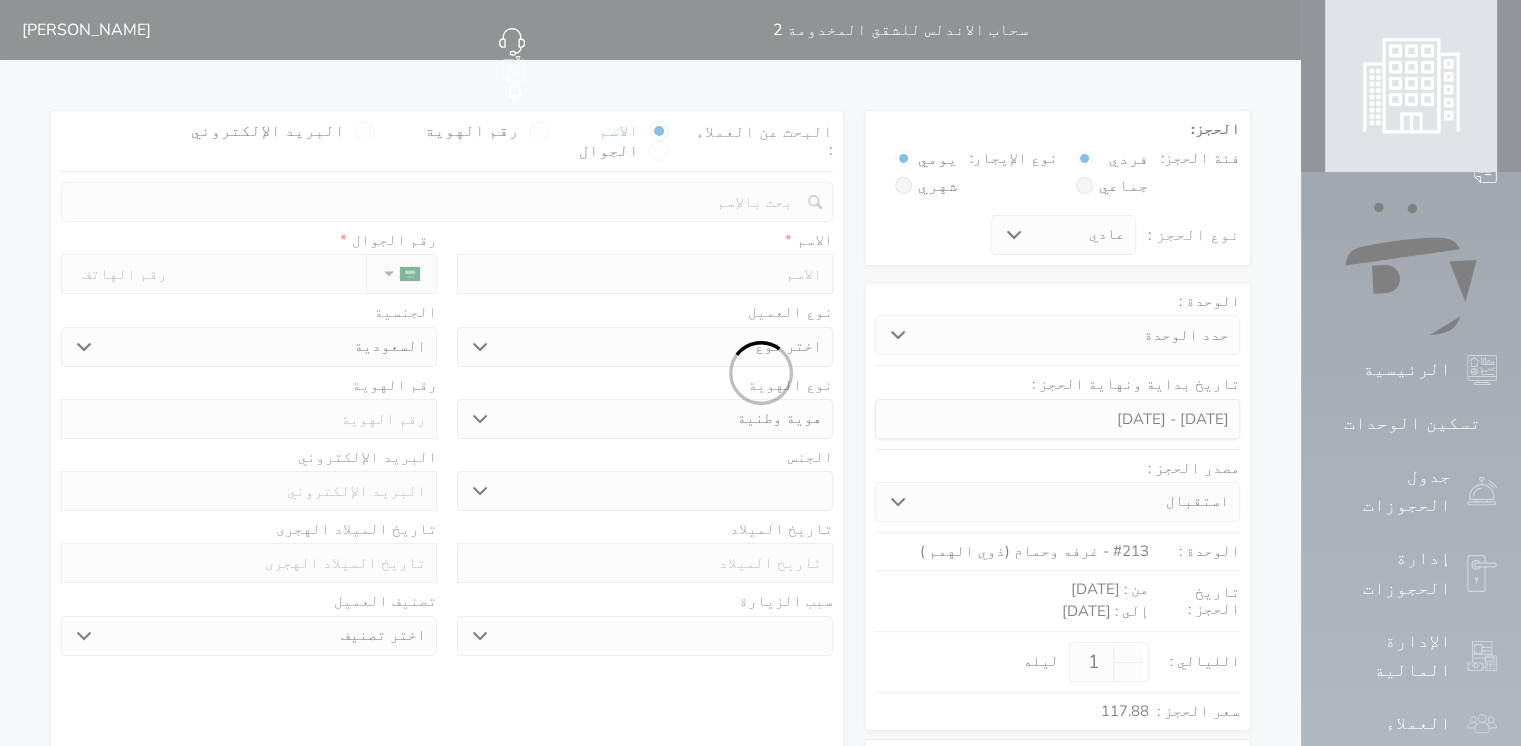 select 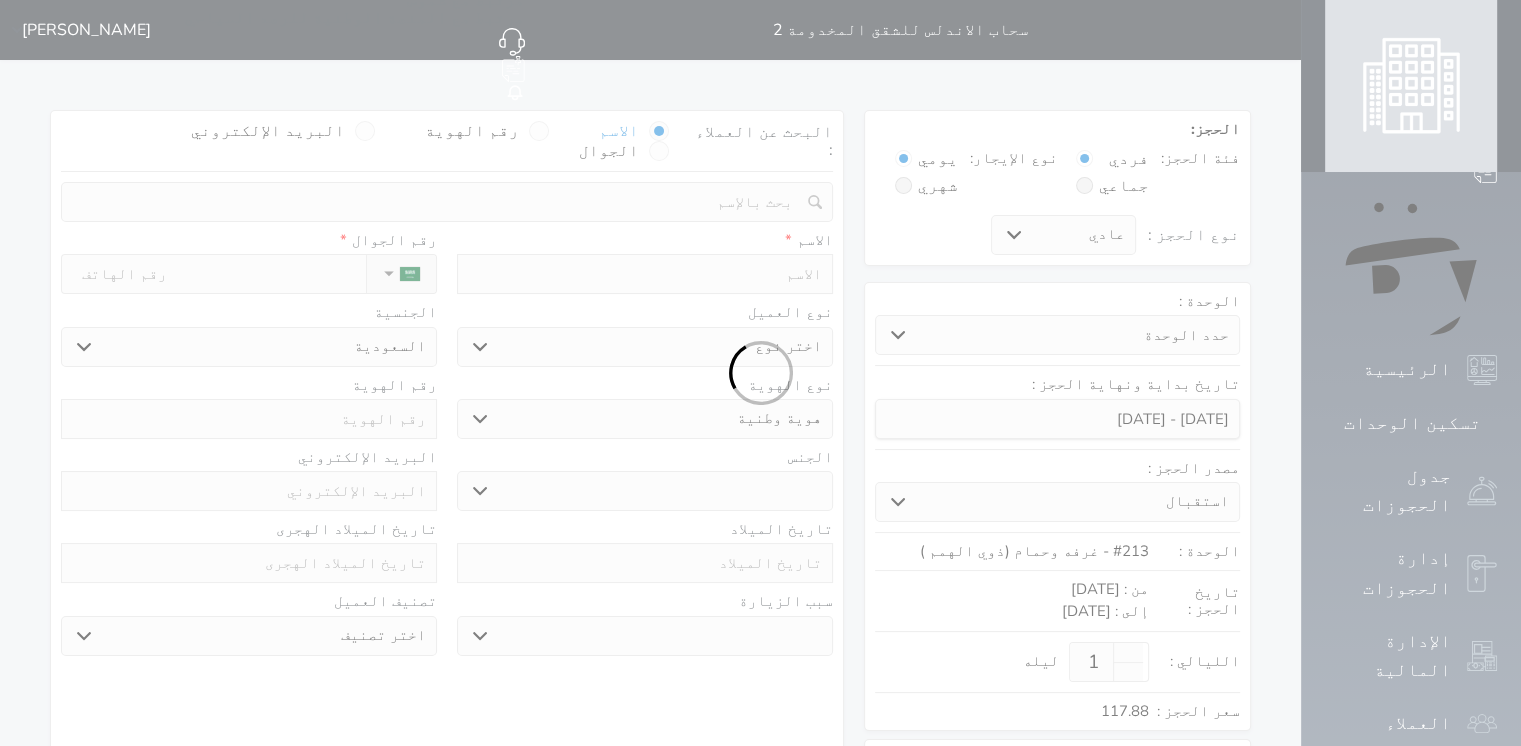 select 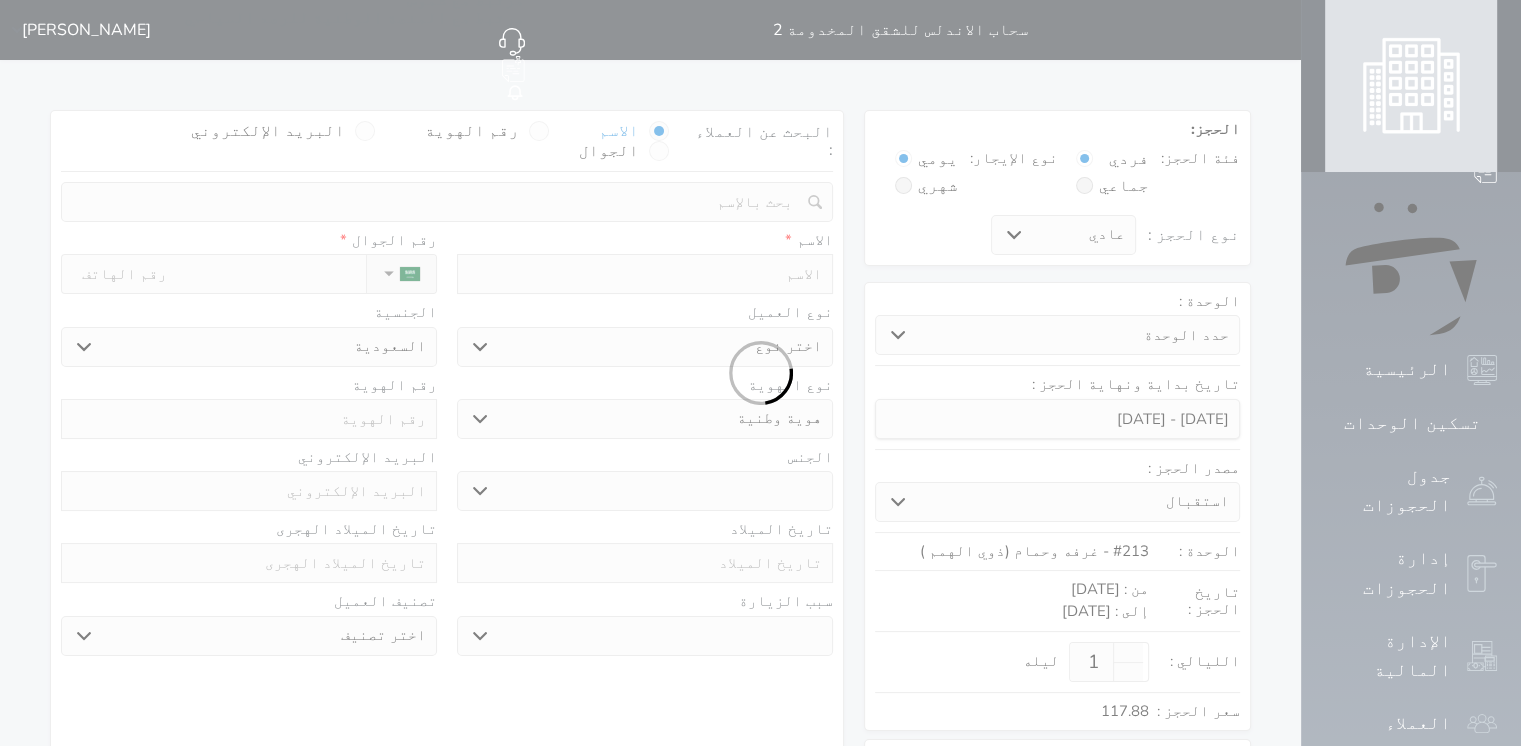 select 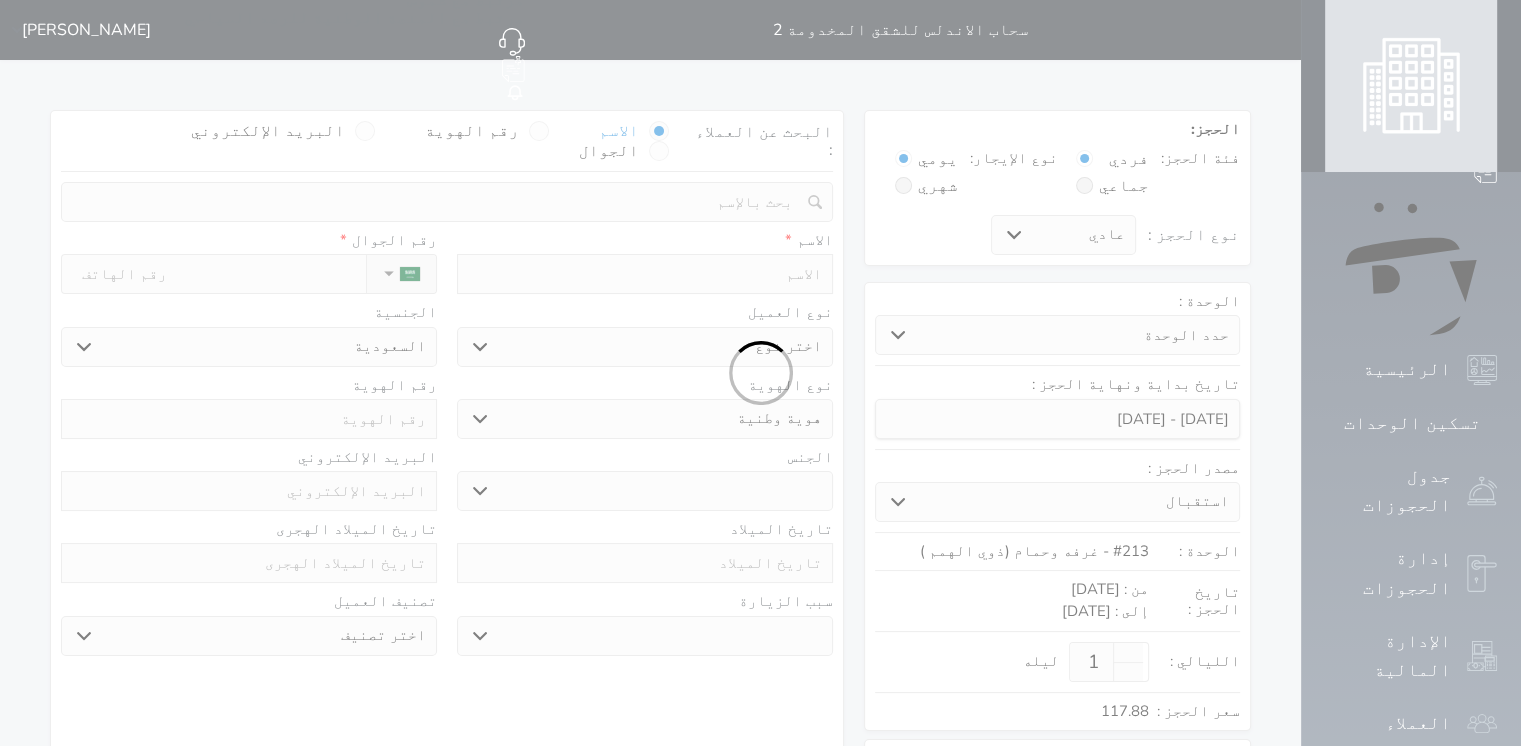 select 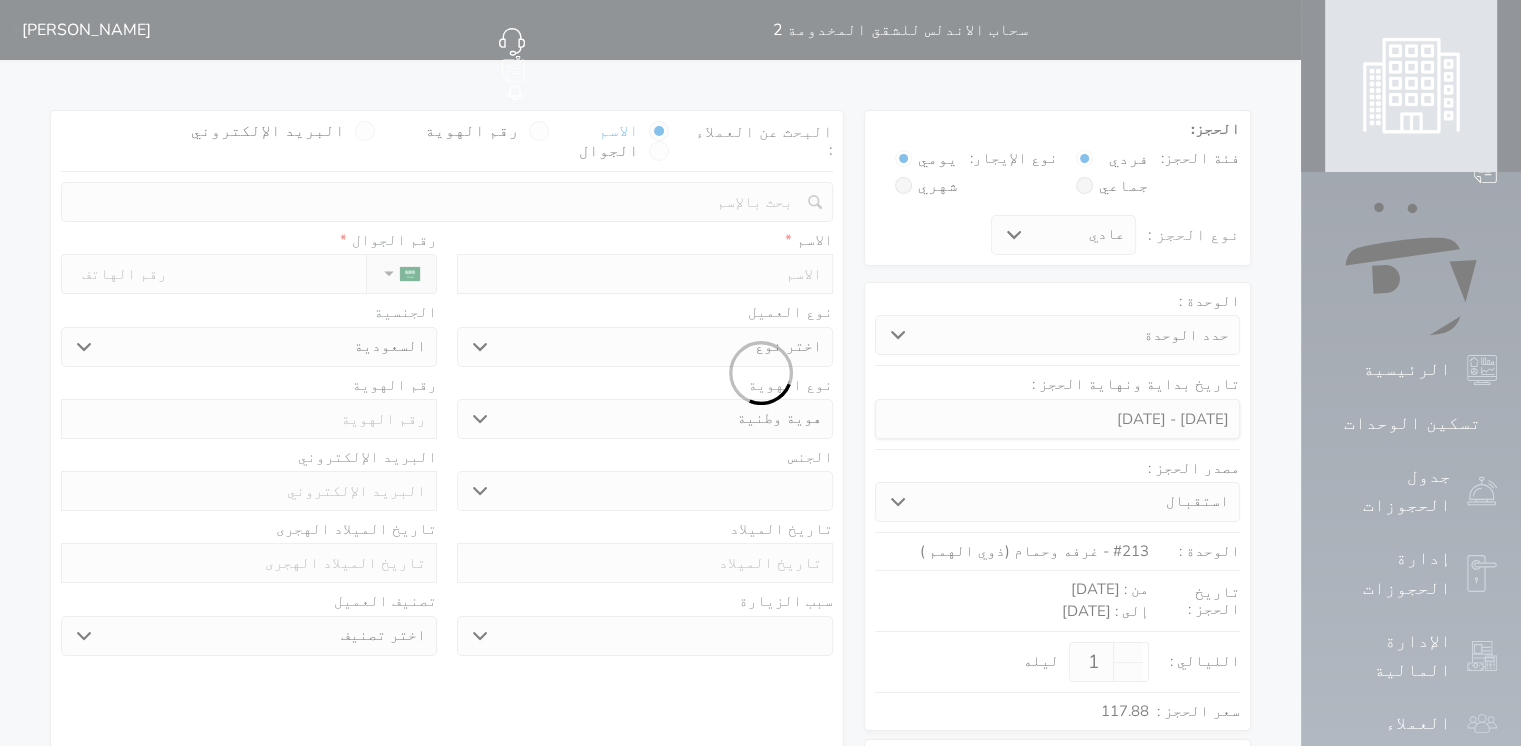 select on "1" 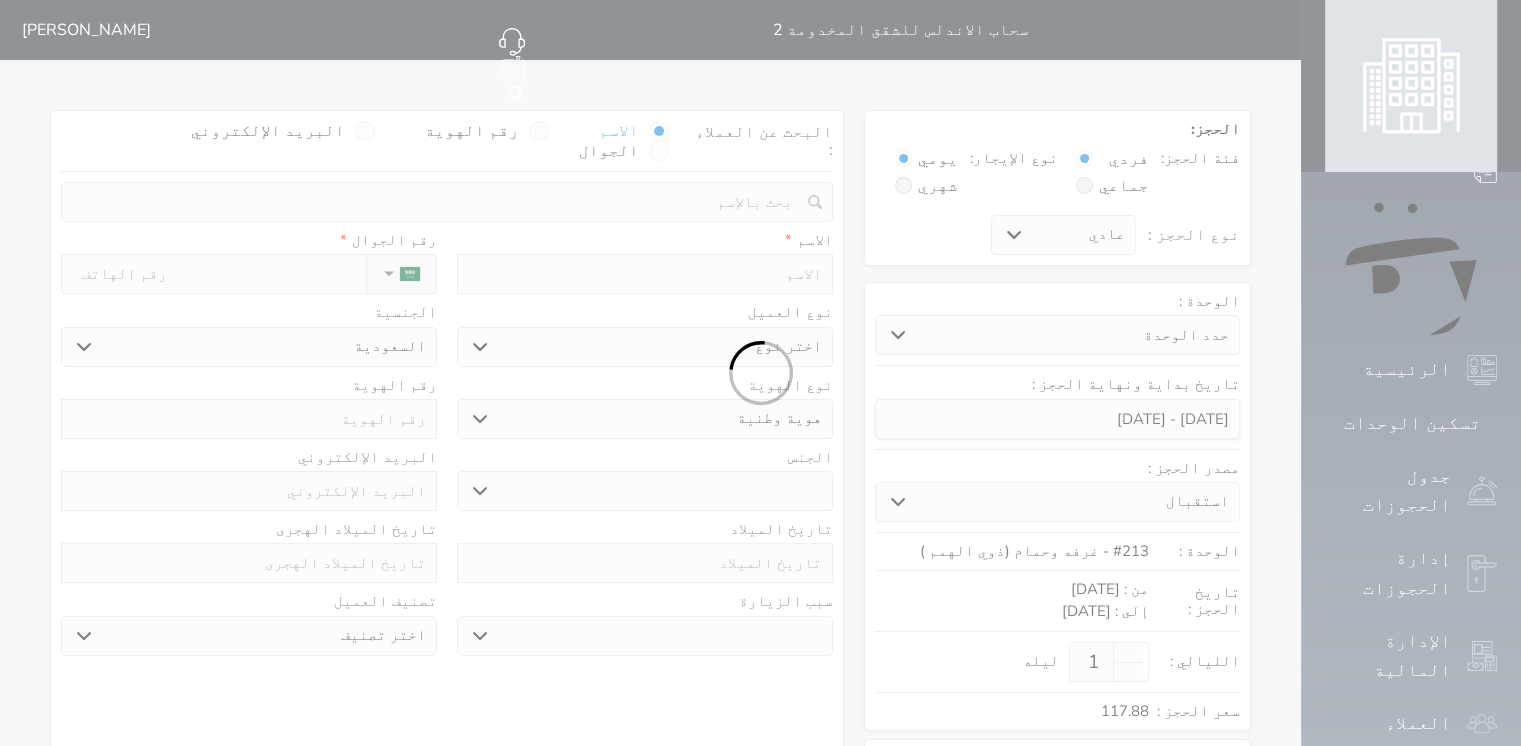 select on "7" 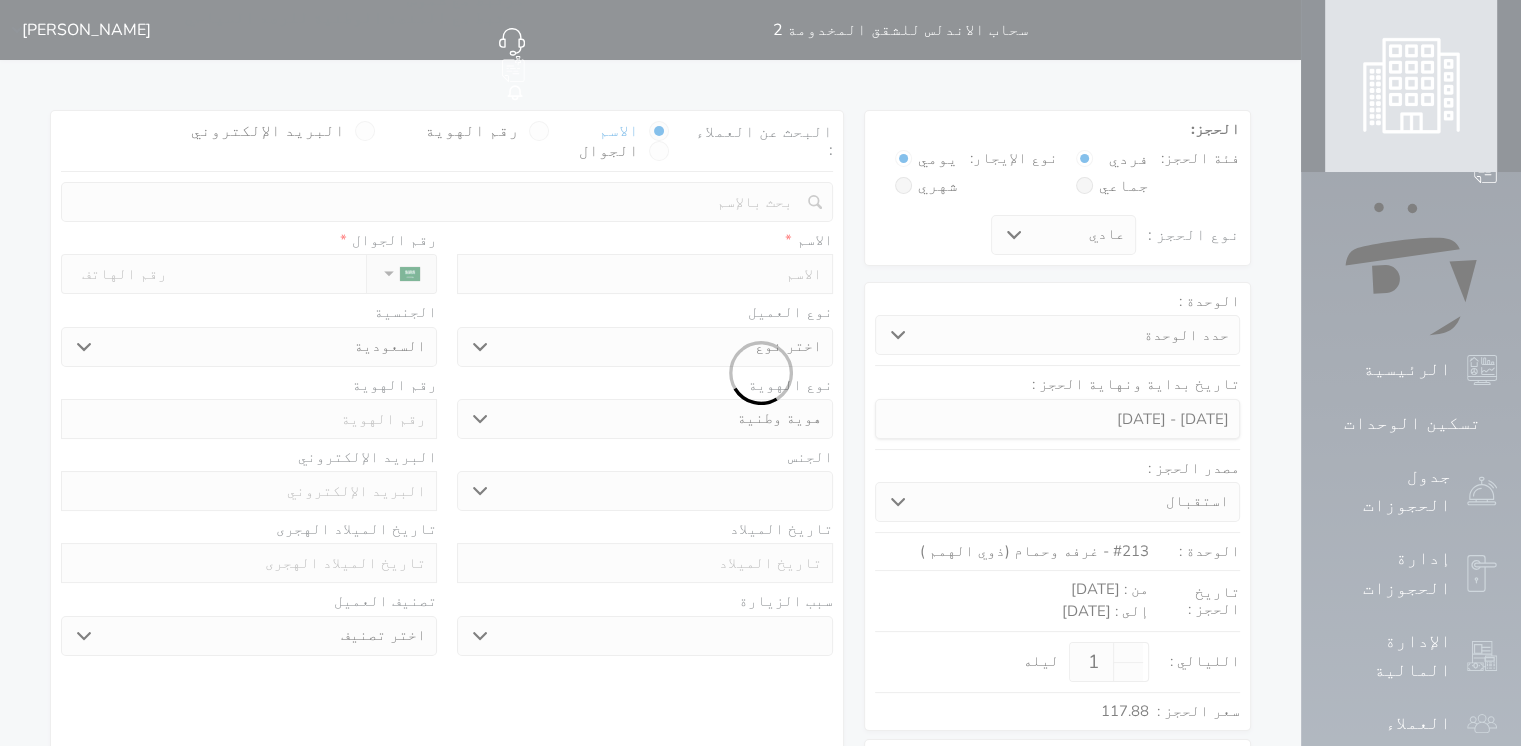 select 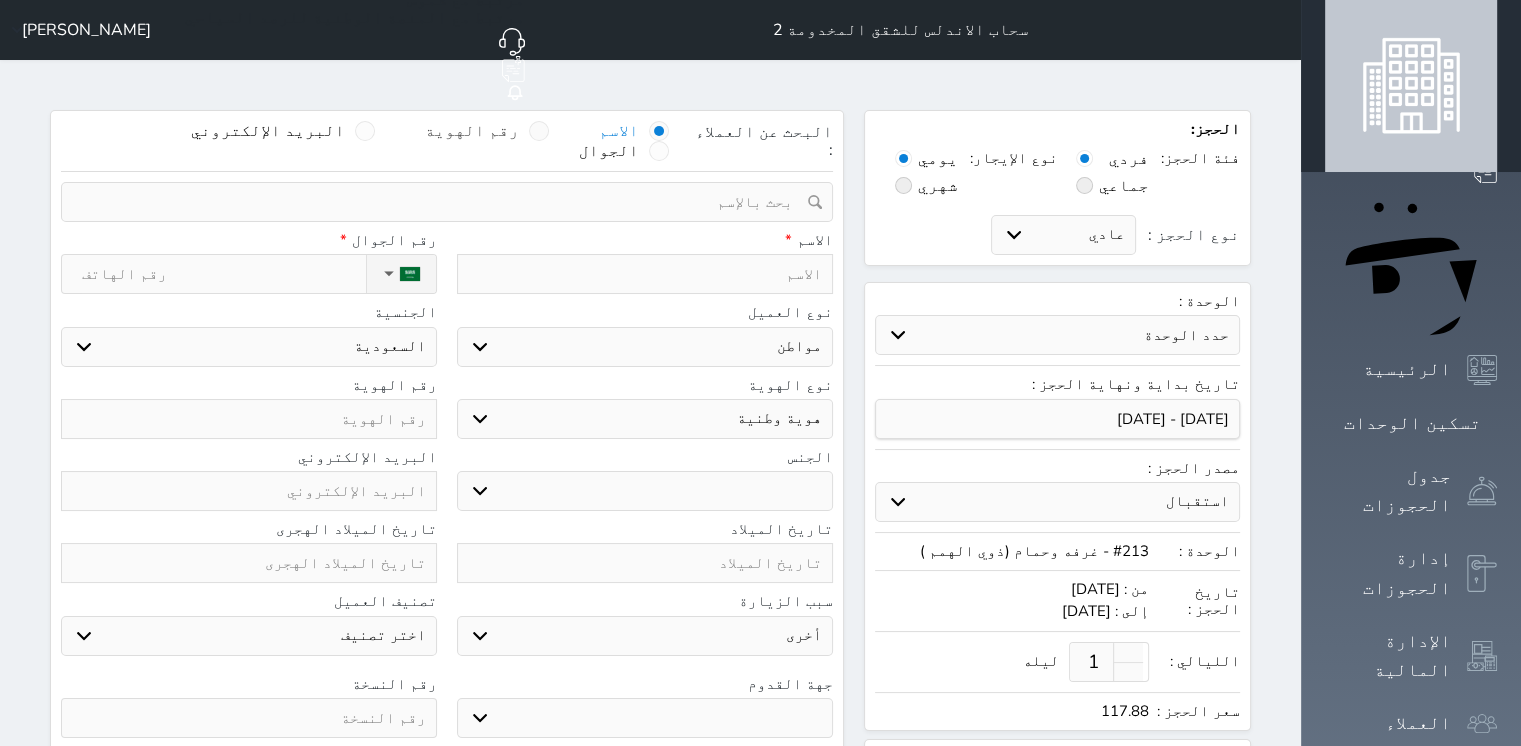 click at bounding box center [539, 131] 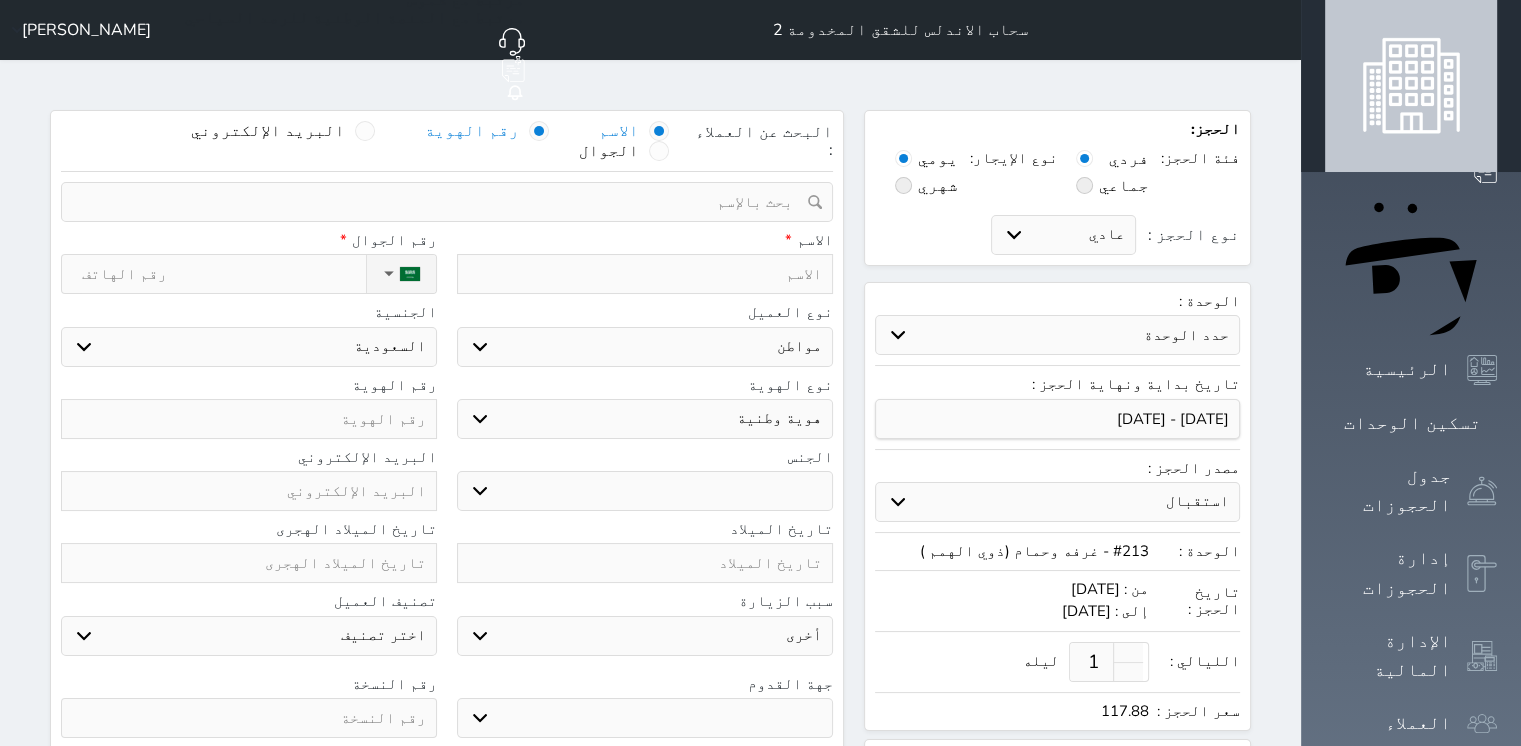 select 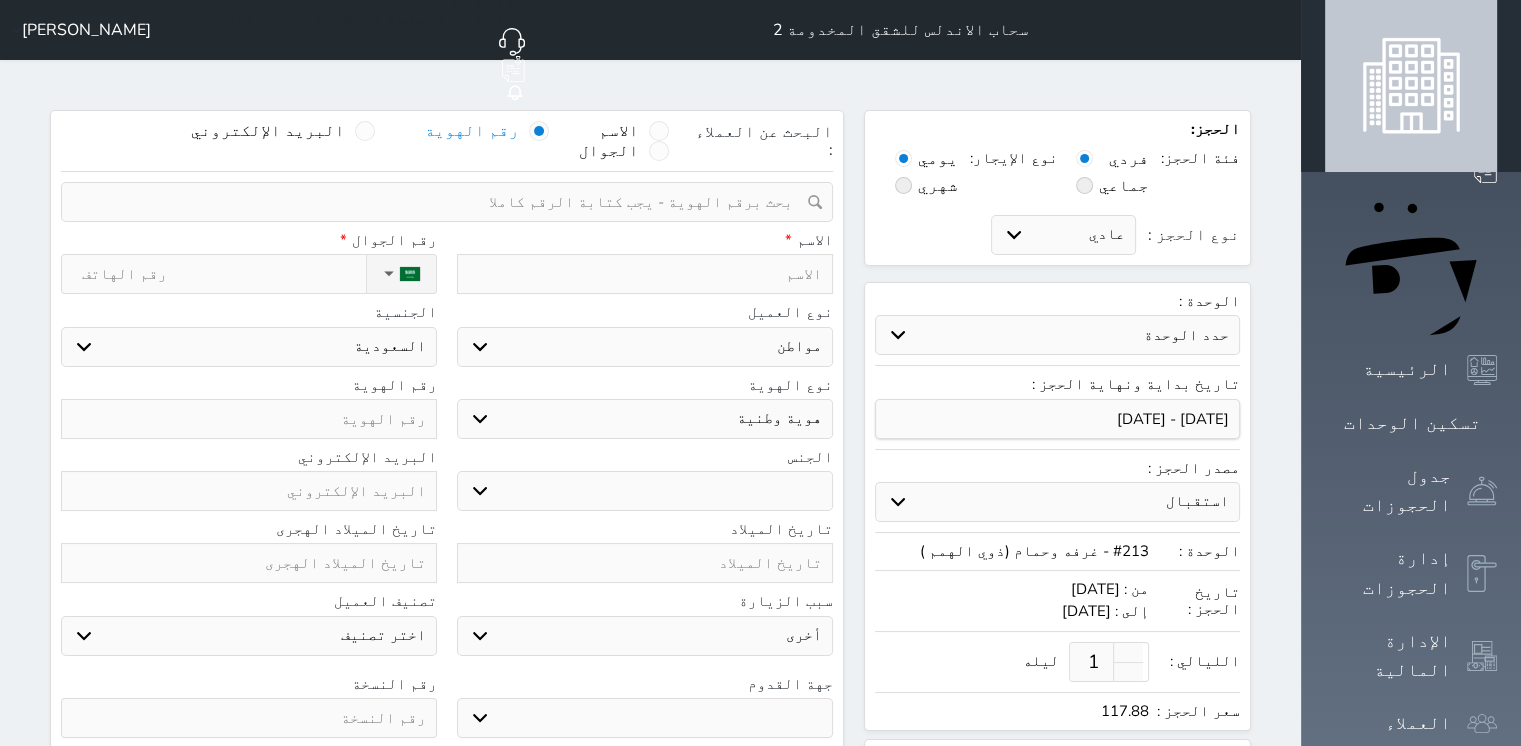 click at bounding box center [440, 202] 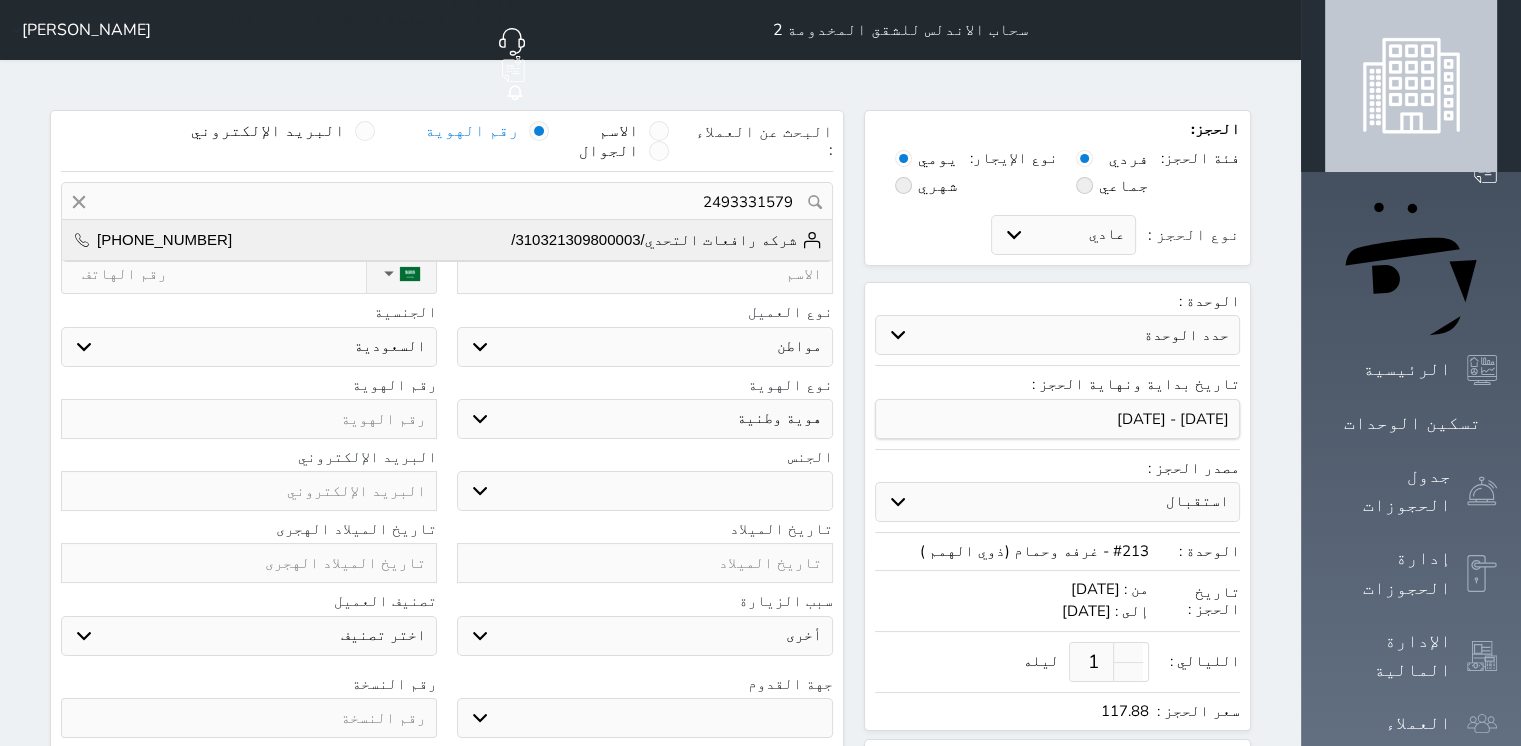 type on "2493331579" 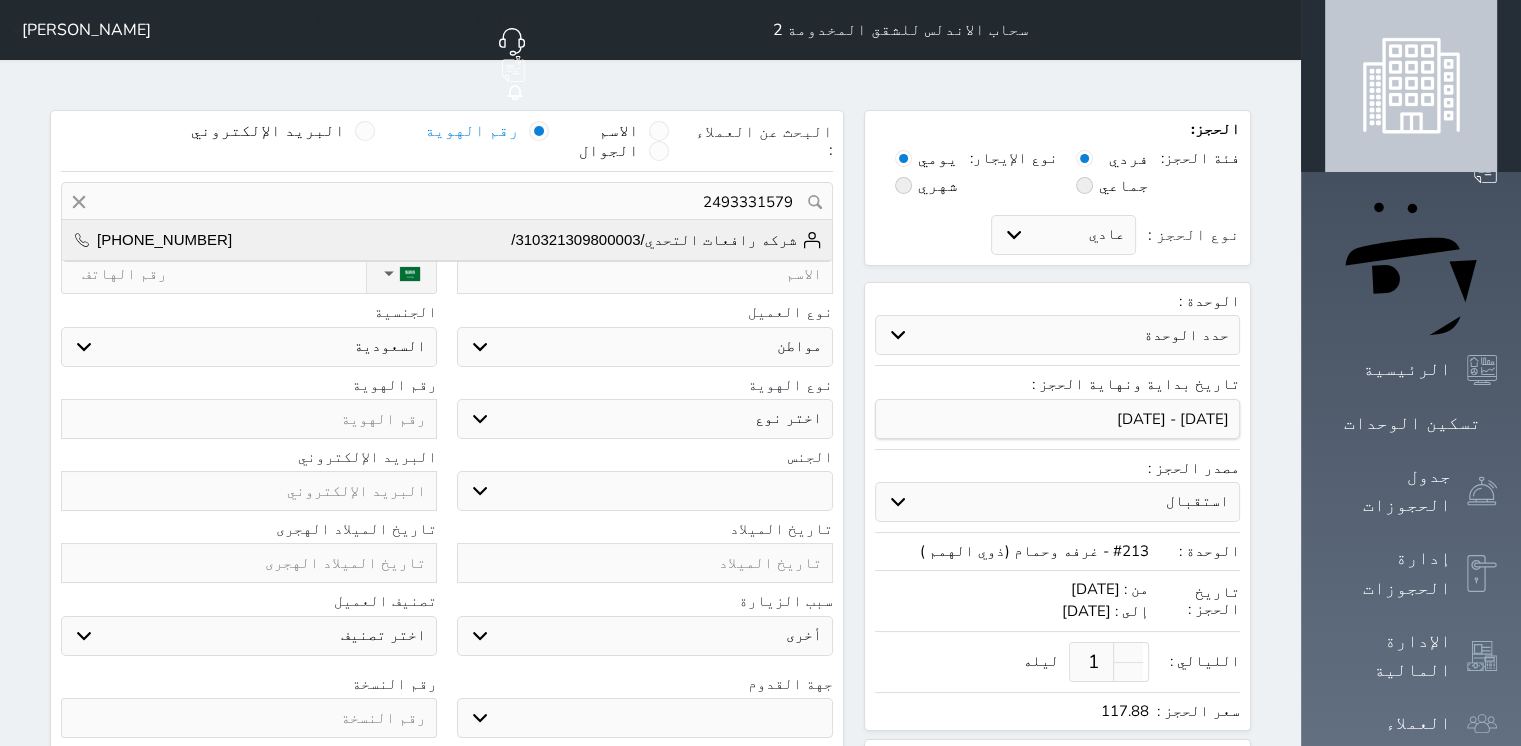 type on "شركه رافعات  التحدي/310321309800003/  ||  [PHONE_NUMBER]" 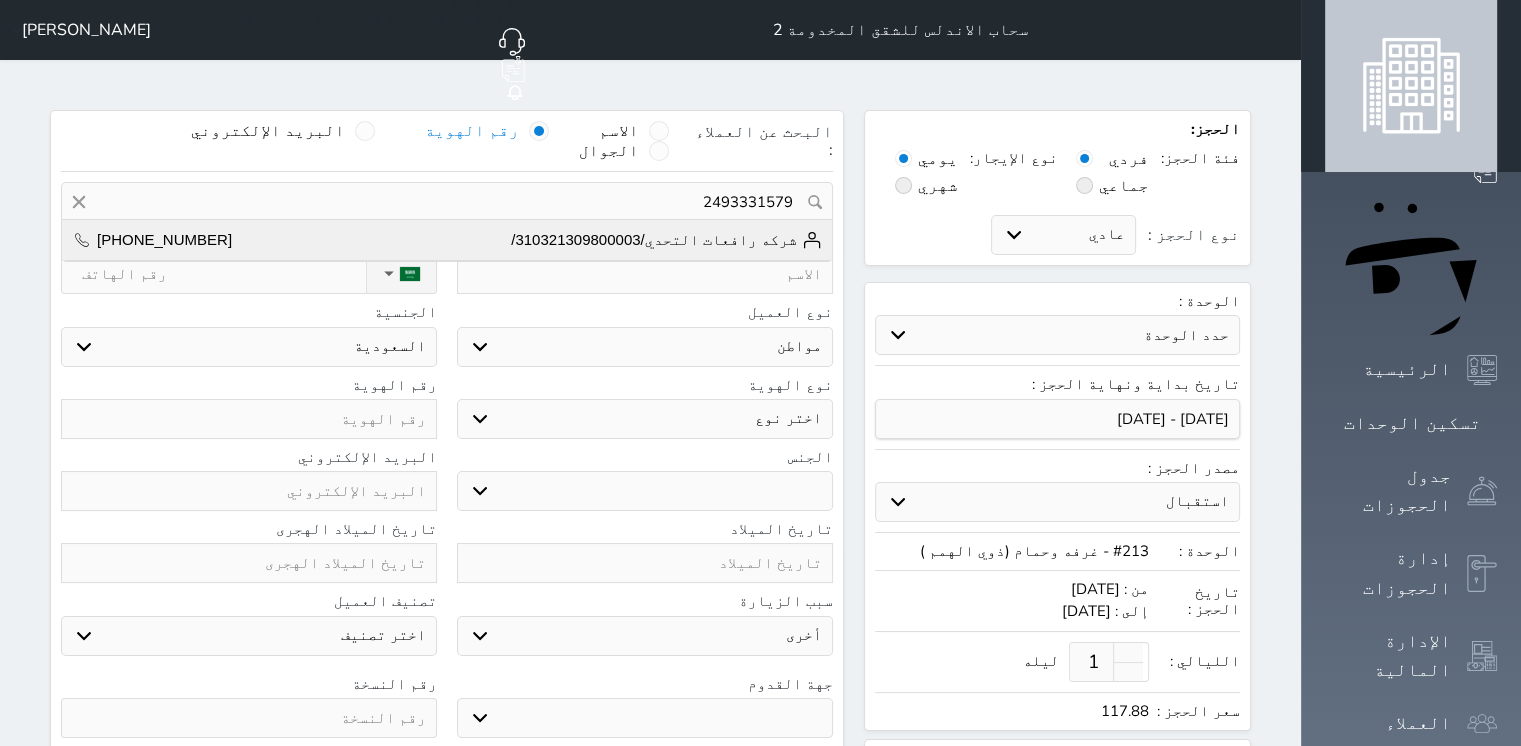 type on "شركه رافعات  التحدي/310321309800003/" 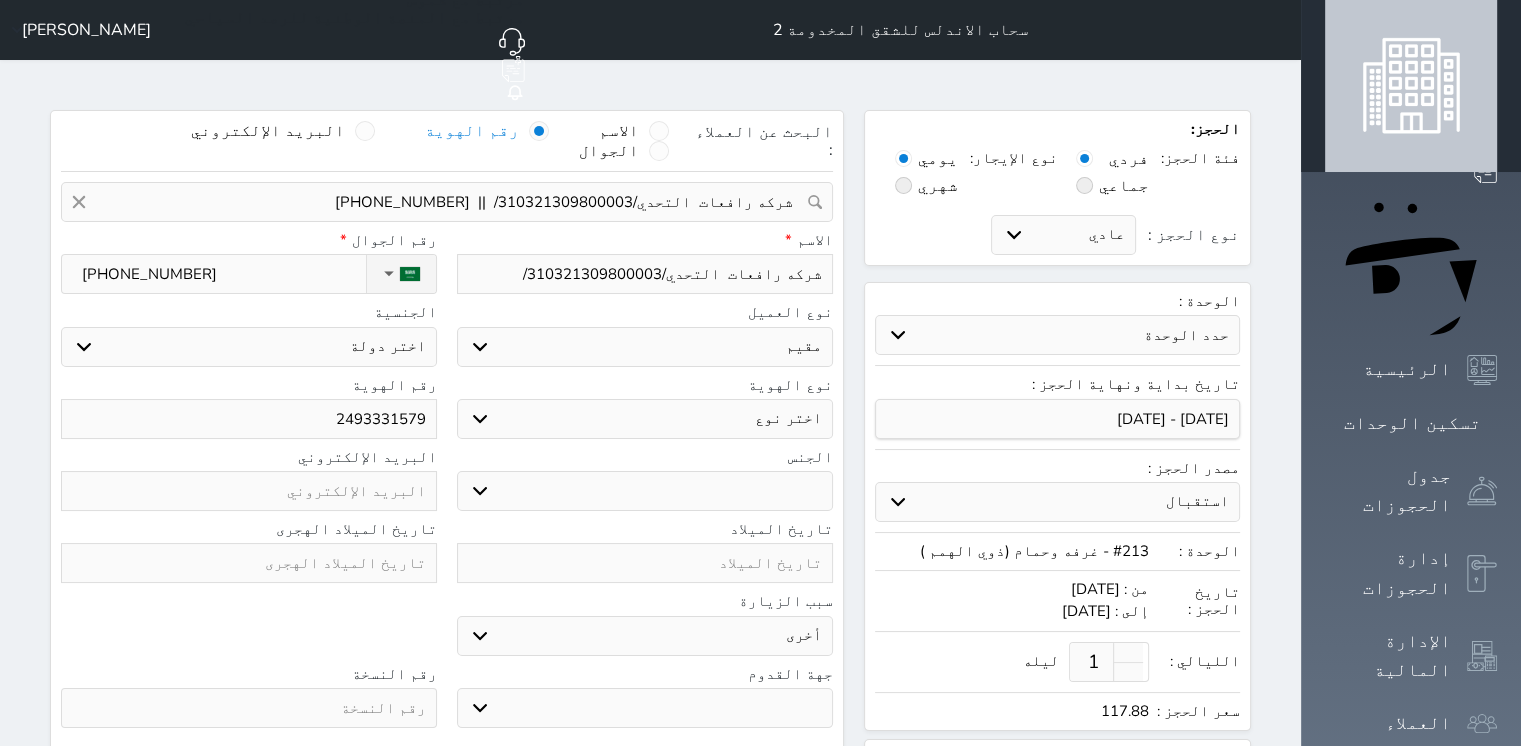 select 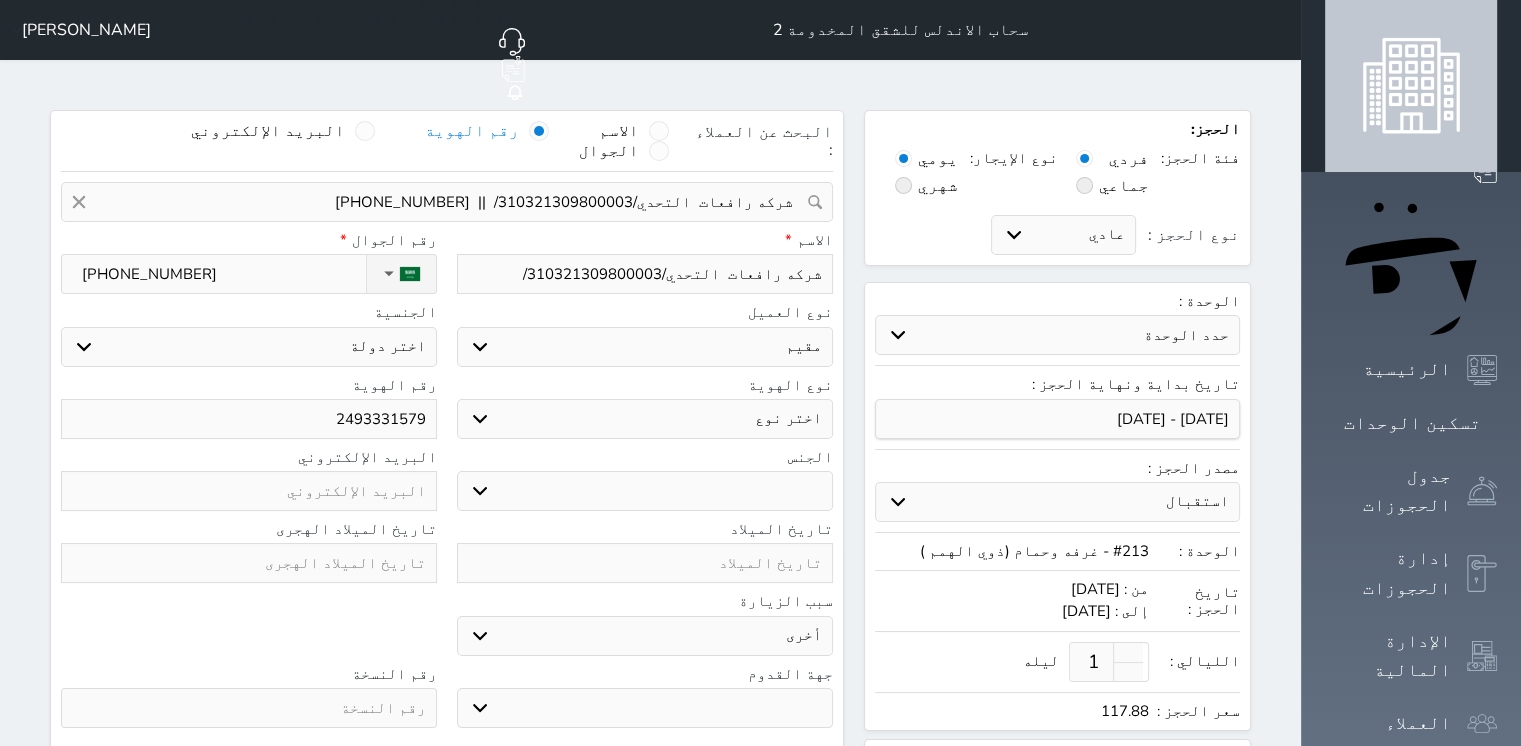 select 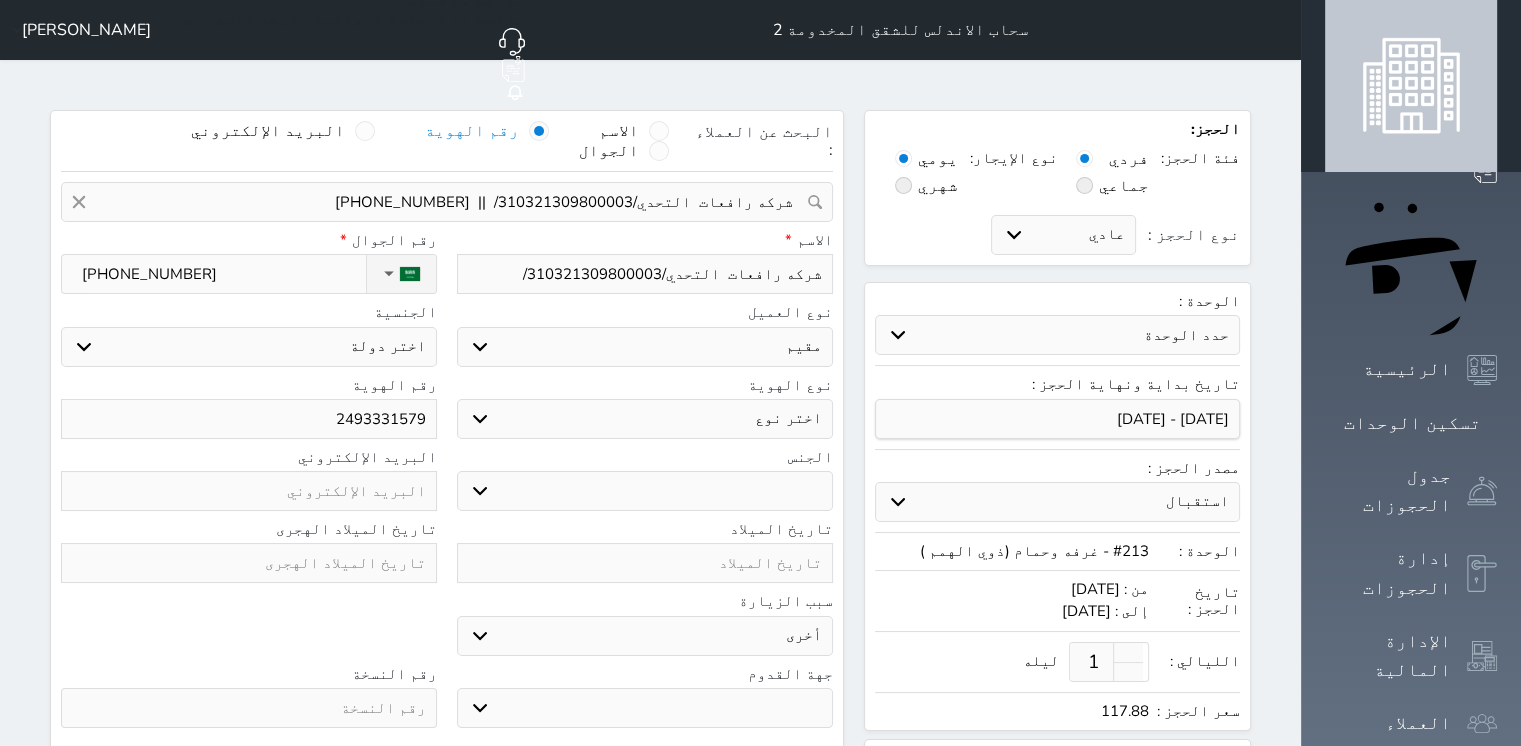 click on "اختر دولة
اثيوبيا
اجنبي بجواز سعودي
اخرى
[GEOGRAPHIC_DATA]
[GEOGRAPHIC_DATA]
[GEOGRAPHIC_DATA]
[GEOGRAPHIC_DATA]
[GEOGRAPHIC_DATA]
[GEOGRAPHIC_DATA]
[GEOGRAPHIC_DATA]" at bounding box center [249, 347] 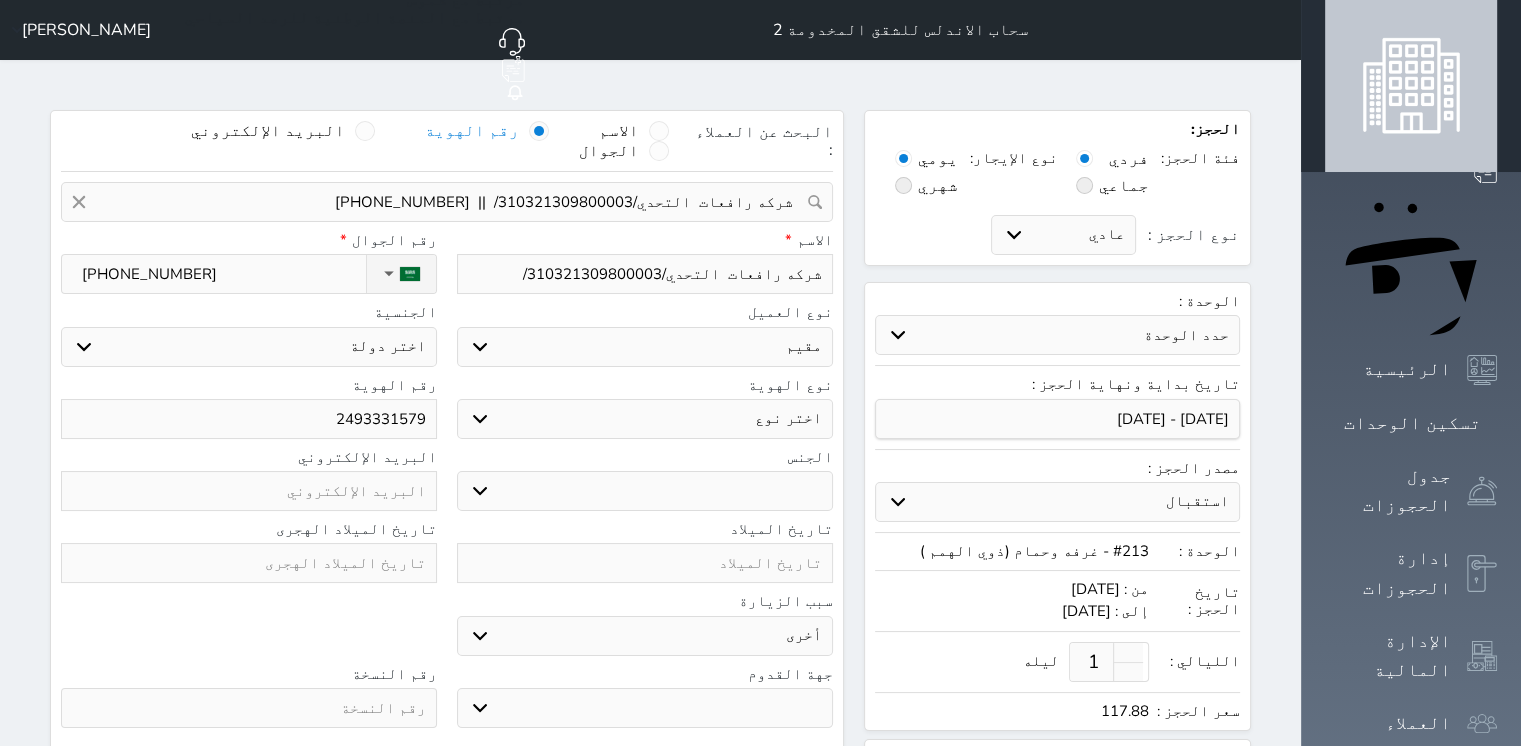 select 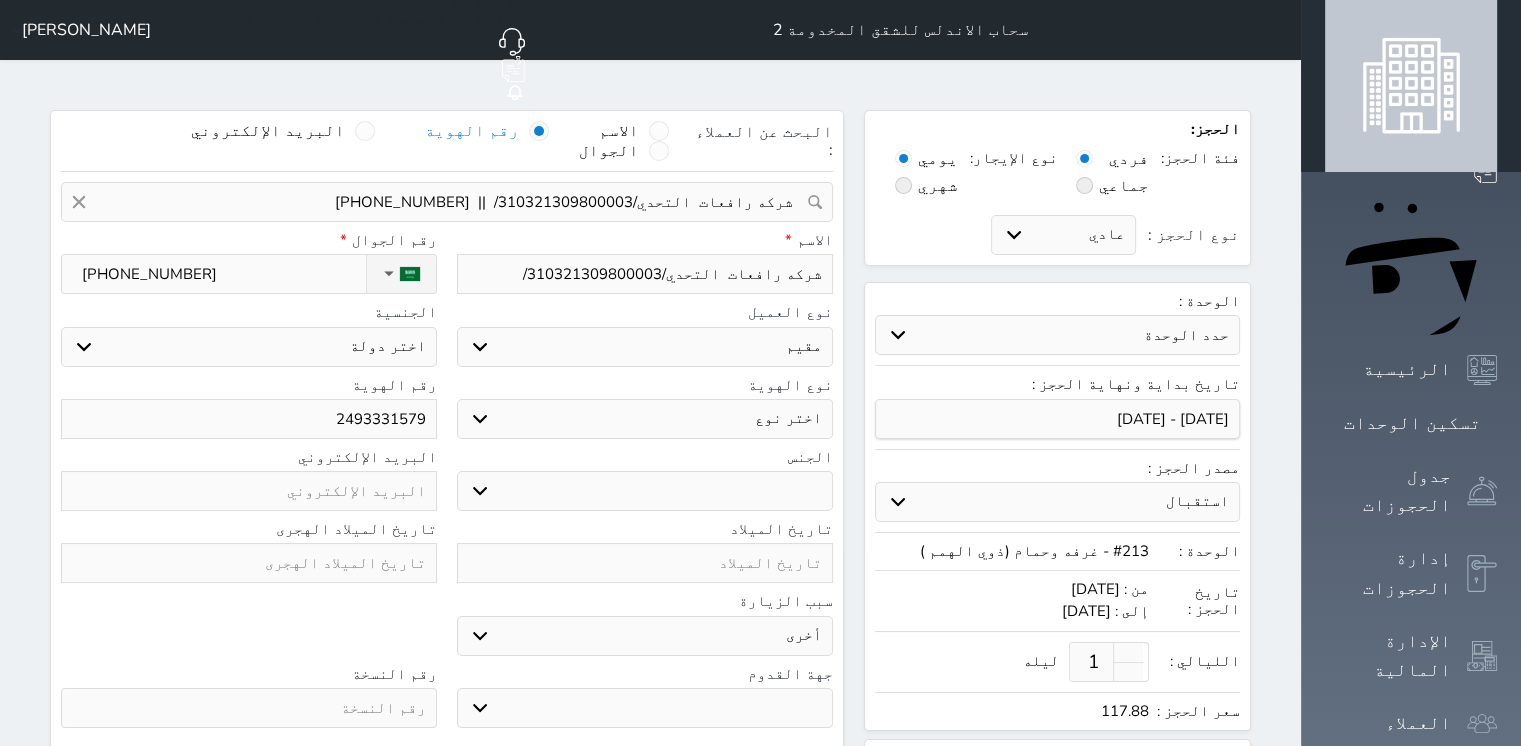 select 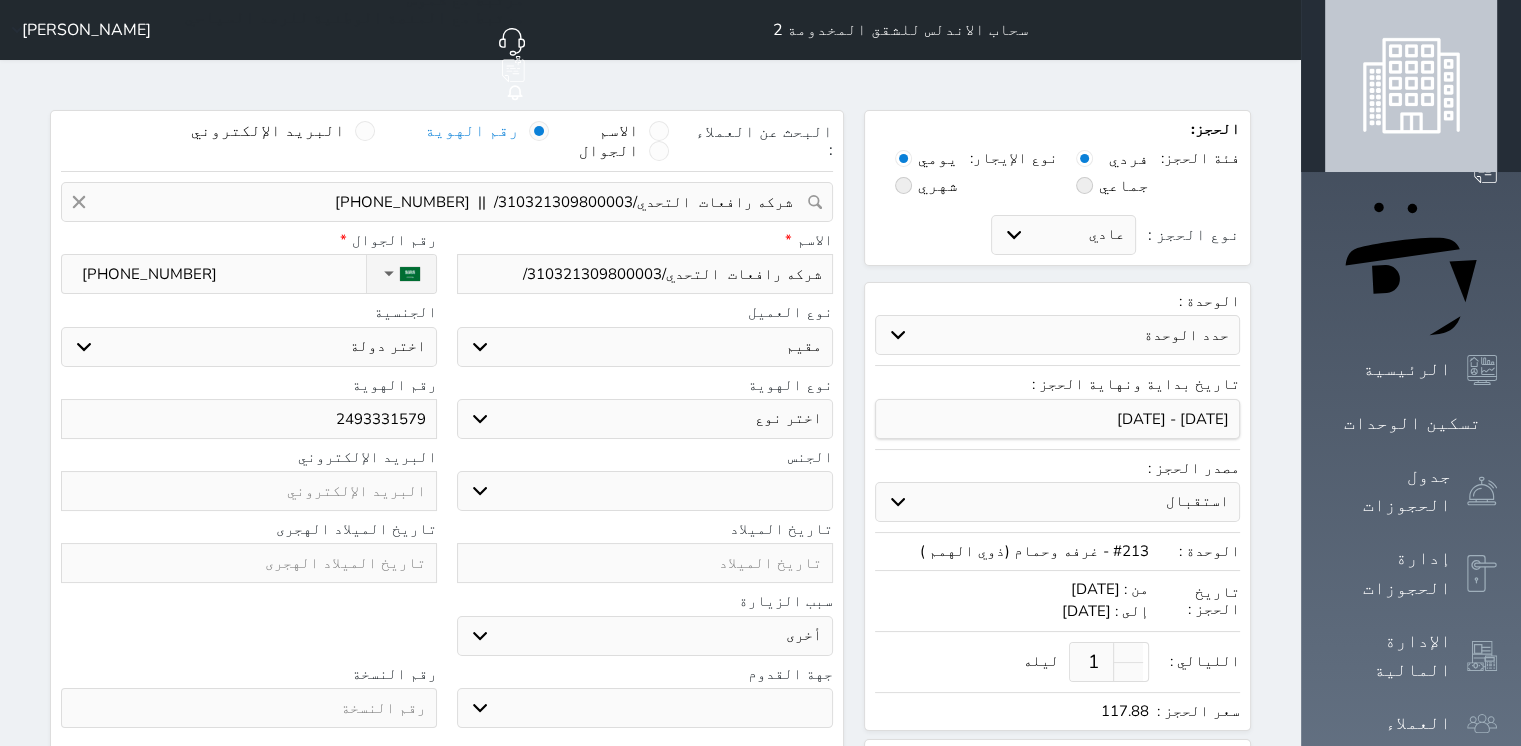 select on "111" 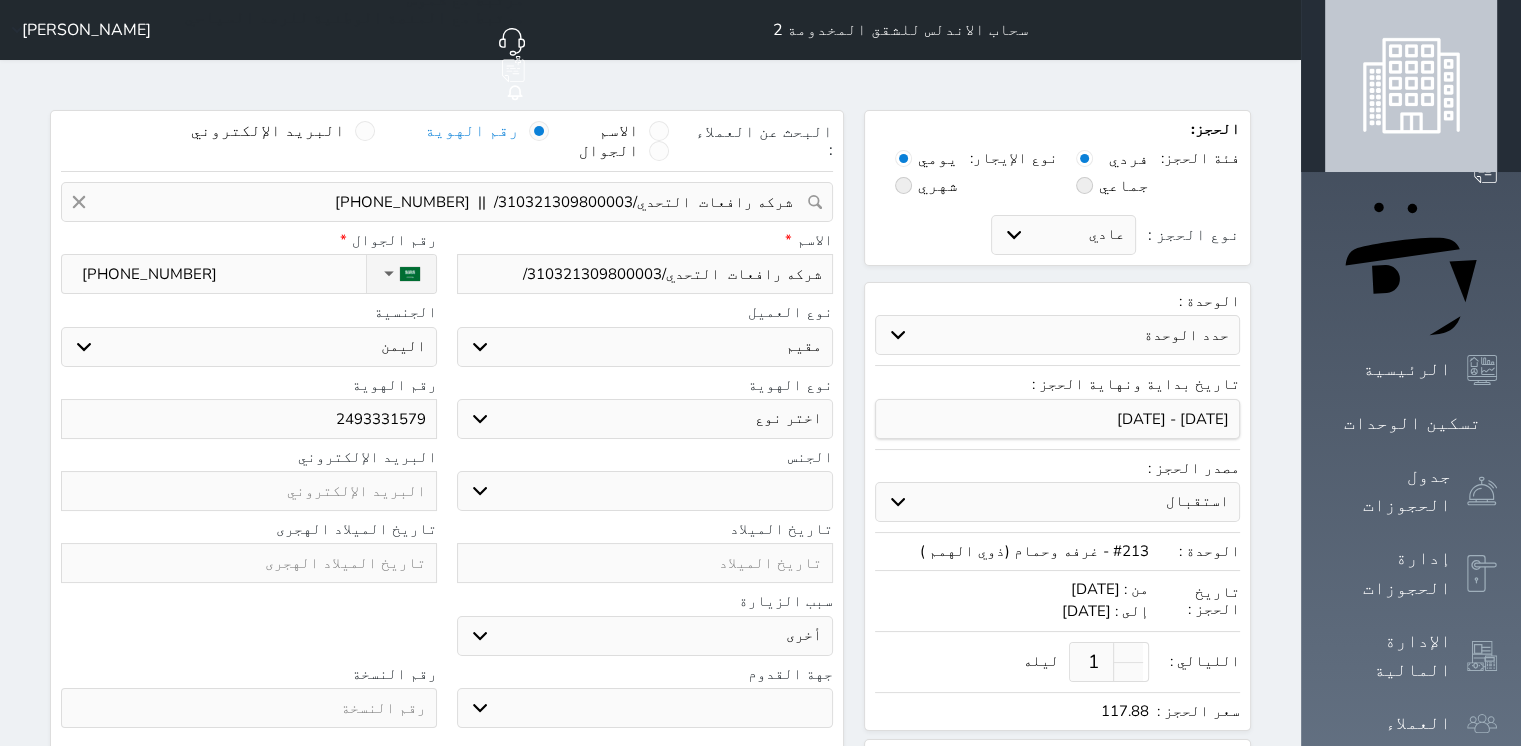 click on "اختر دولة
اثيوبيا
اجنبي بجواز سعودي
اخرى
[GEOGRAPHIC_DATA]
[GEOGRAPHIC_DATA]
[GEOGRAPHIC_DATA]
[GEOGRAPHIC_DATA]
[GEOGRAPHIC_DATA]
[GEOGRAPHIC_DATA]
[GEOGRAPHIC_DATA]" at bounding box center (249, 347) 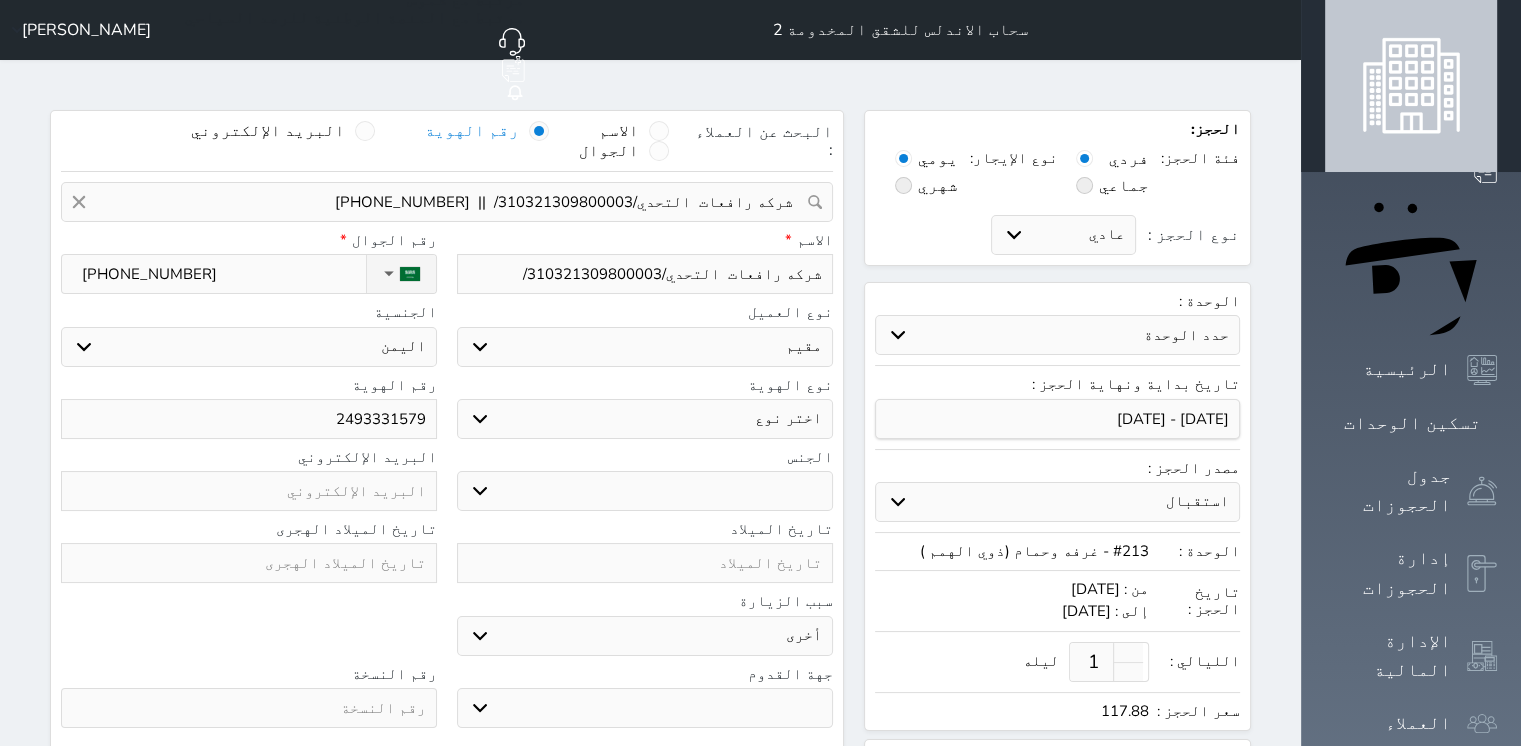 select 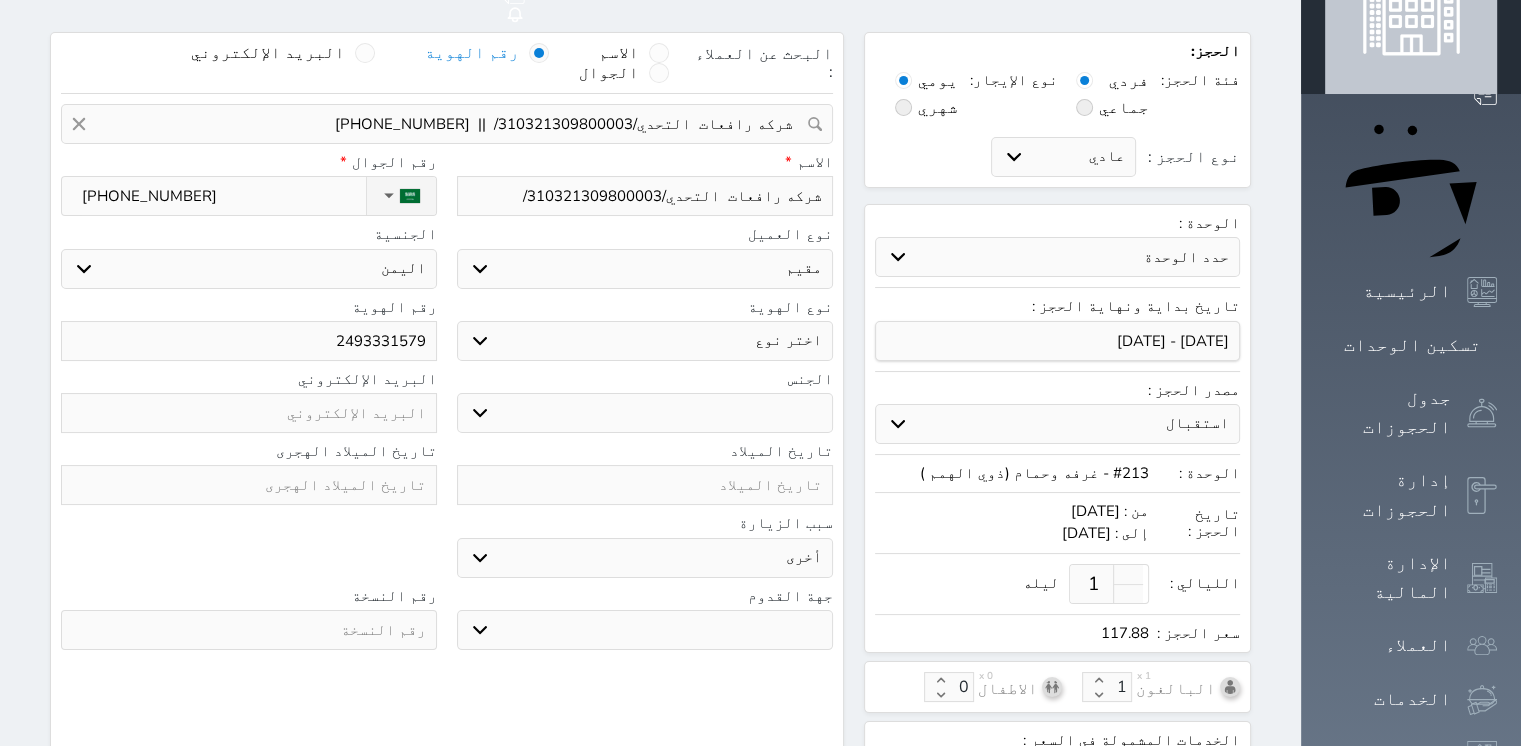 scroll, scrollTop: 200, scrollLeft: 0, axis: vertical 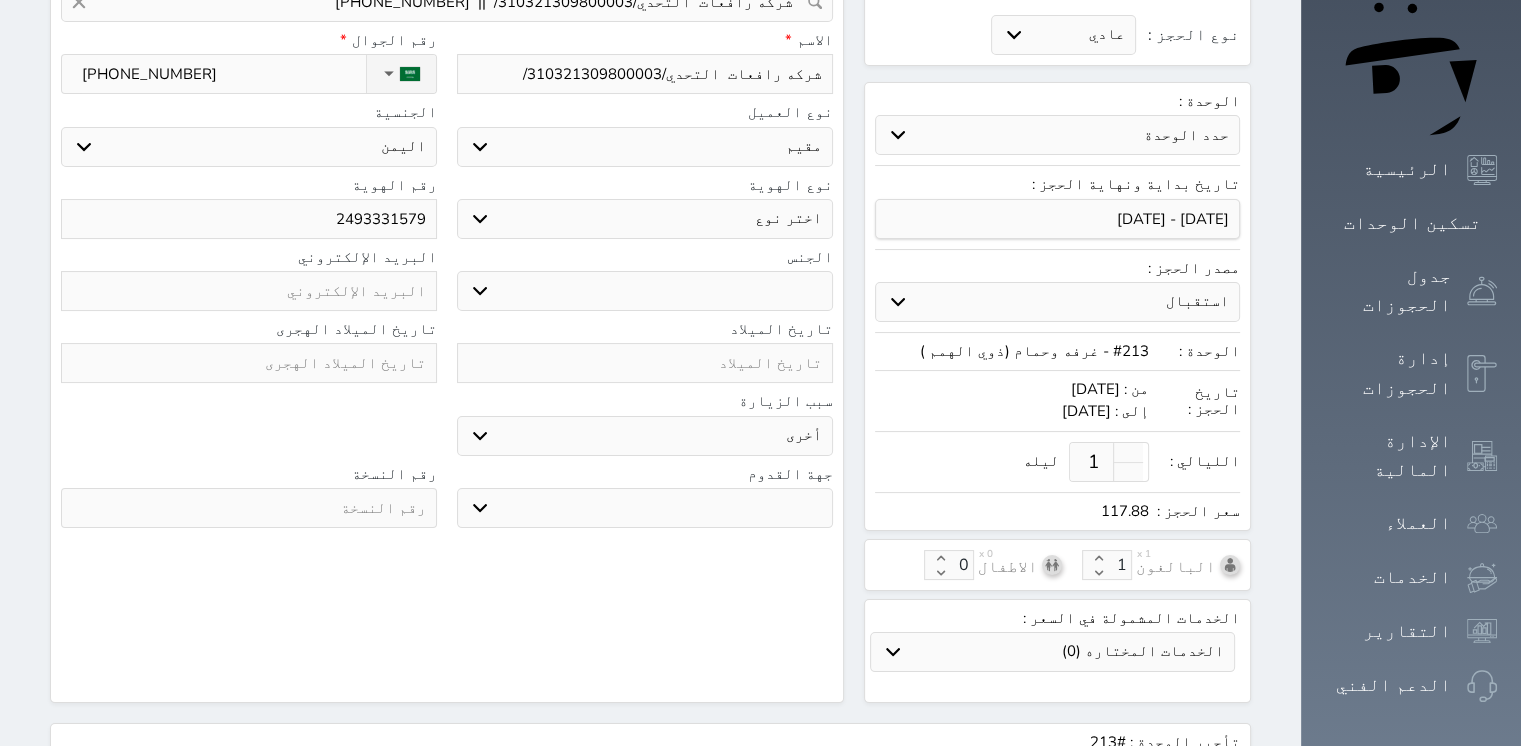 click at bounding box center (249, 508) 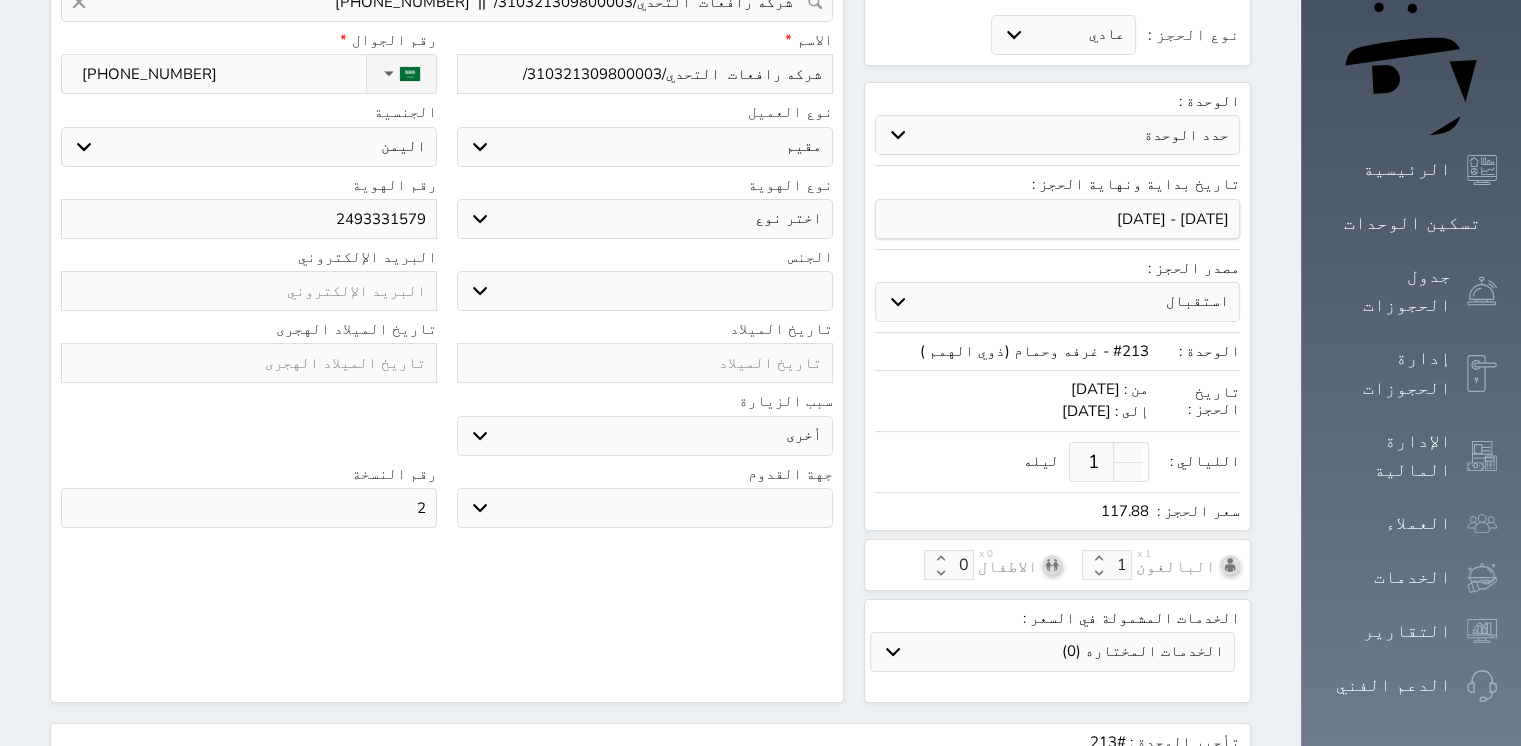 type on "2" 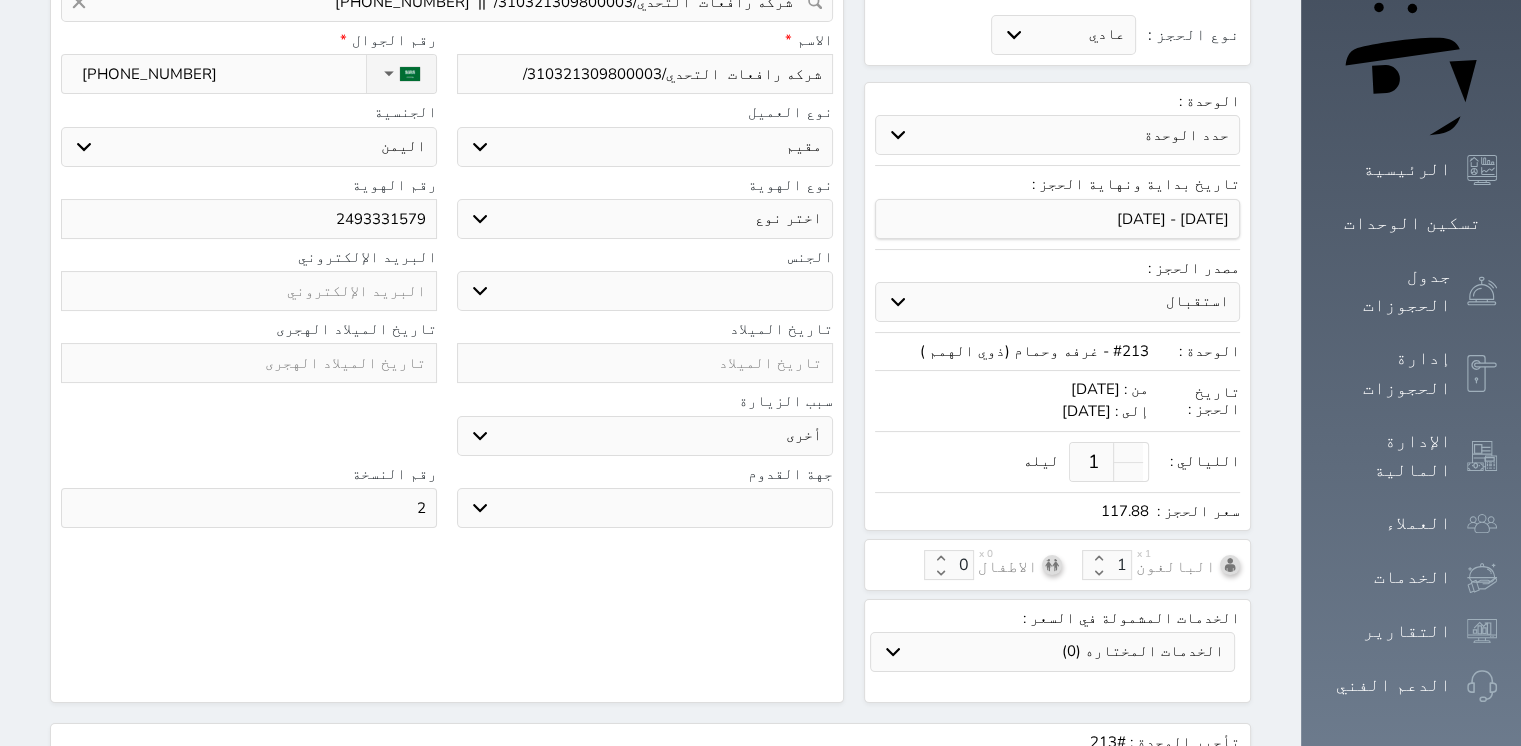 click on "اختر نوع   مقيم جواز السفر" at bounding box center (645, 219) 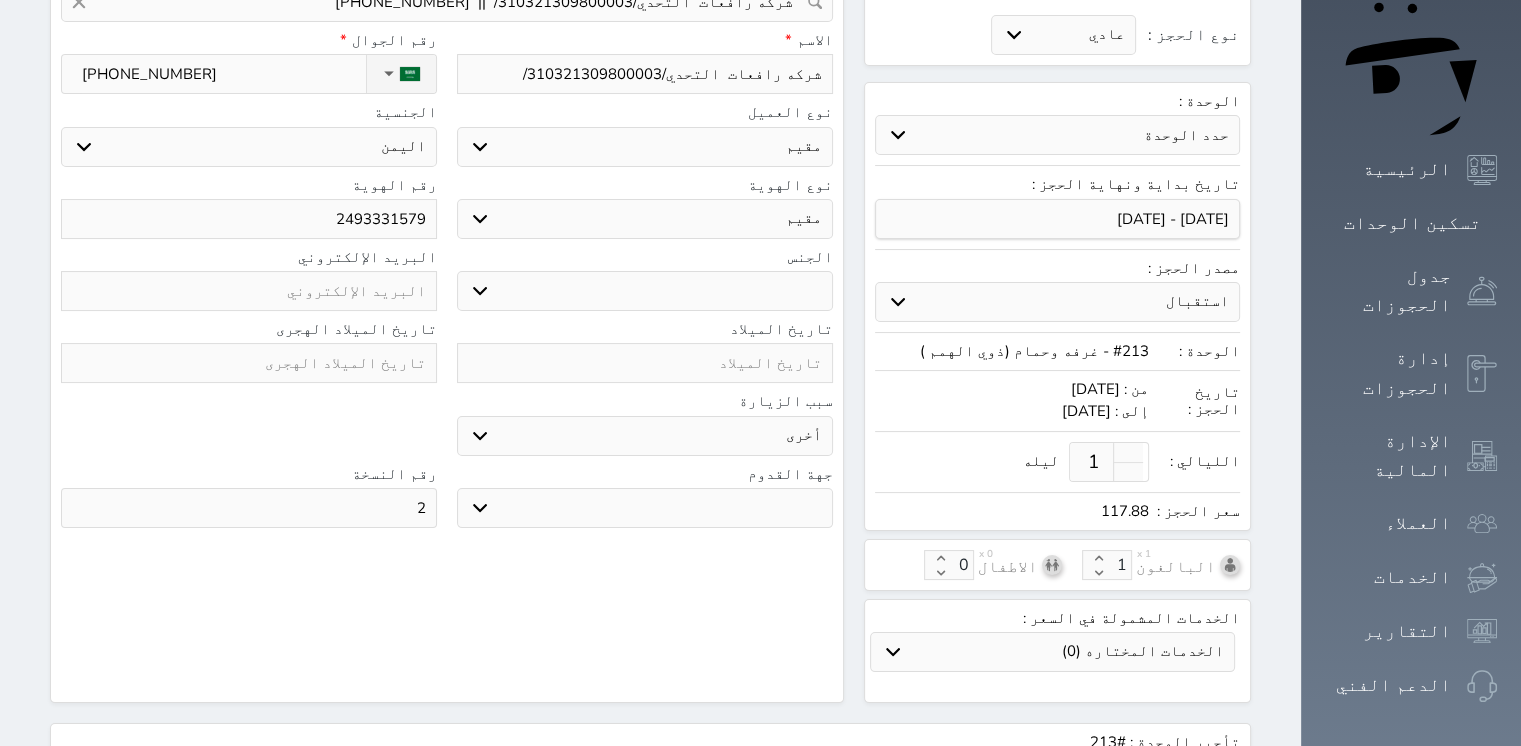 click on "اختر نوع   مقيم جواز السفر" at bounding box center (645, 219) 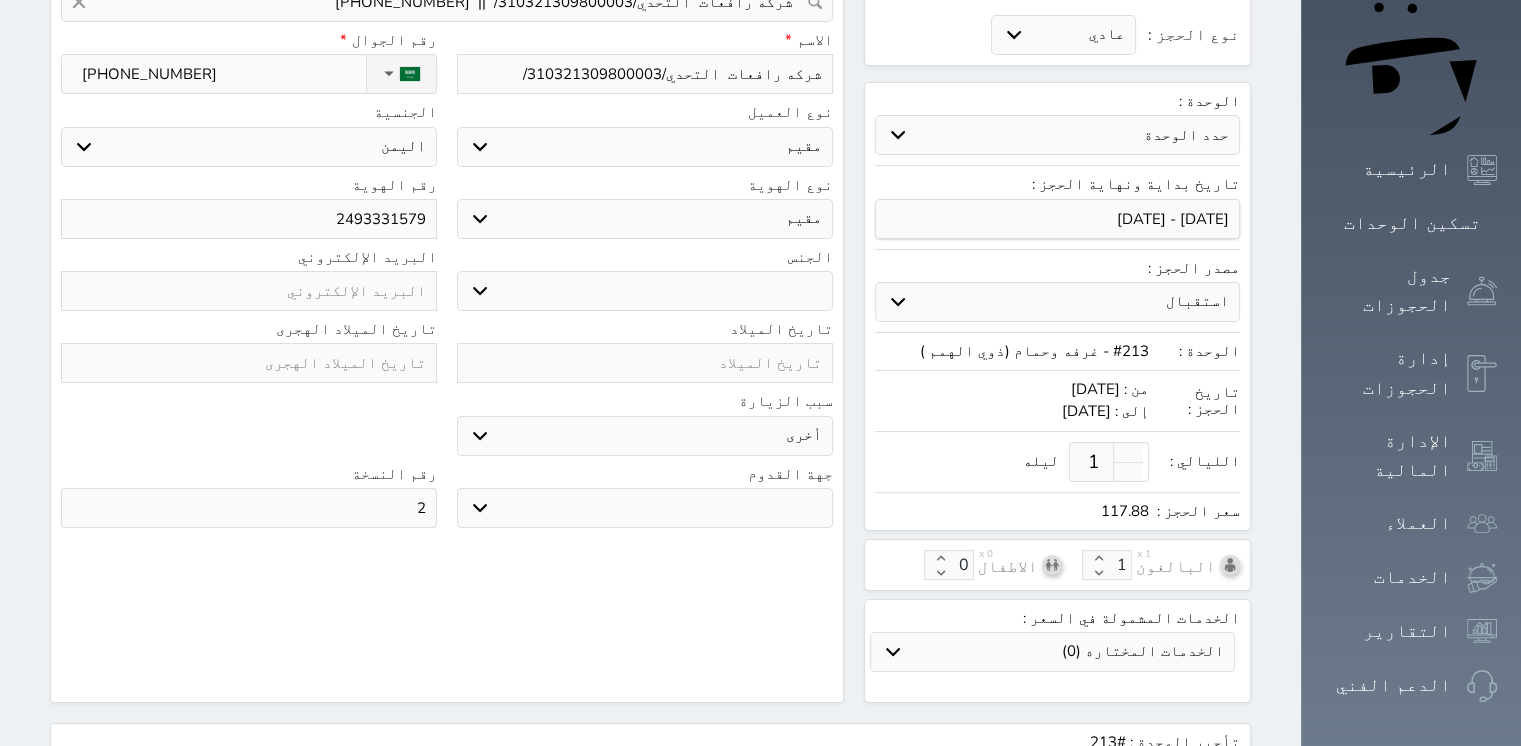 click on "ذكر   انثى" at bounding box center [645, 291] 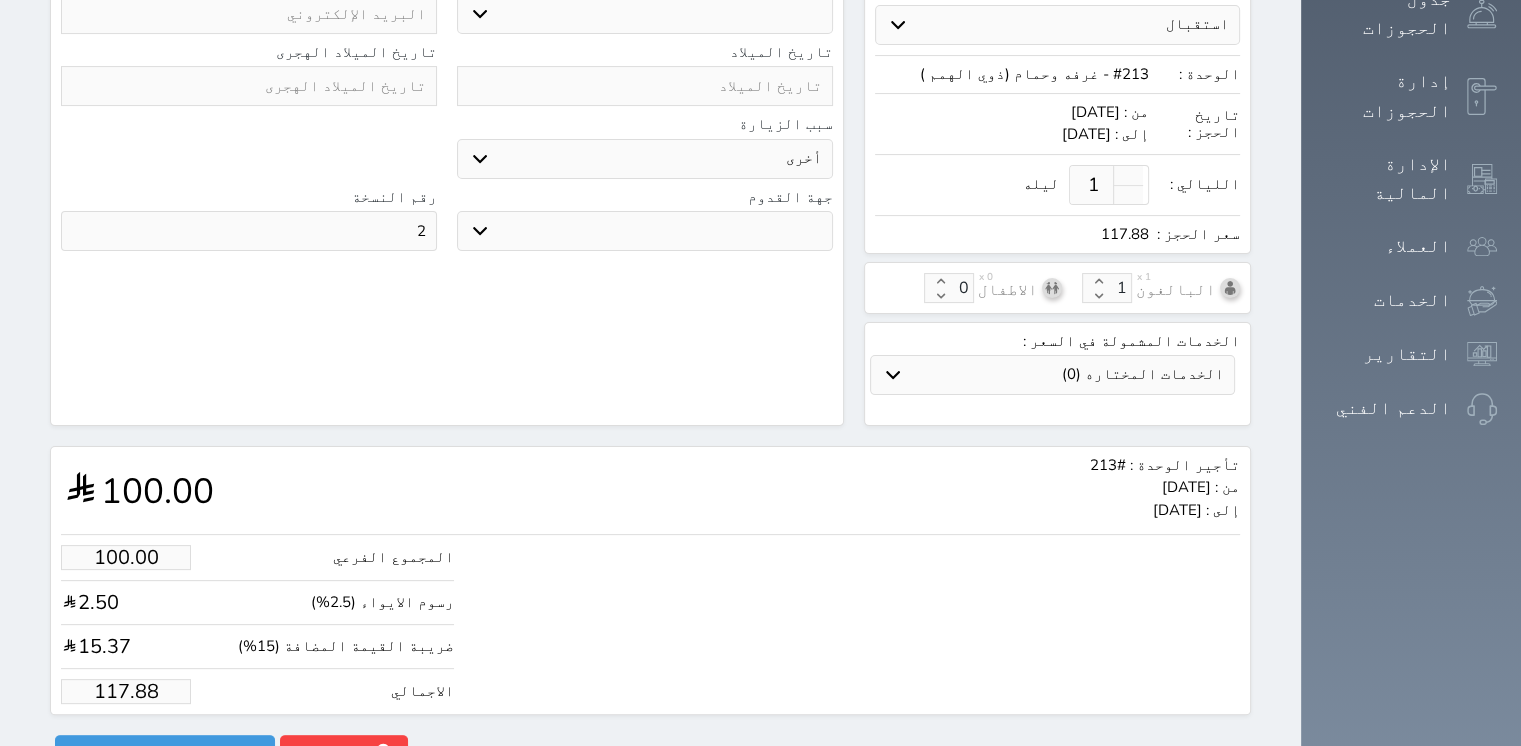 scroll, scrollTop: 481, scrollLeft: 0, axis: vertical 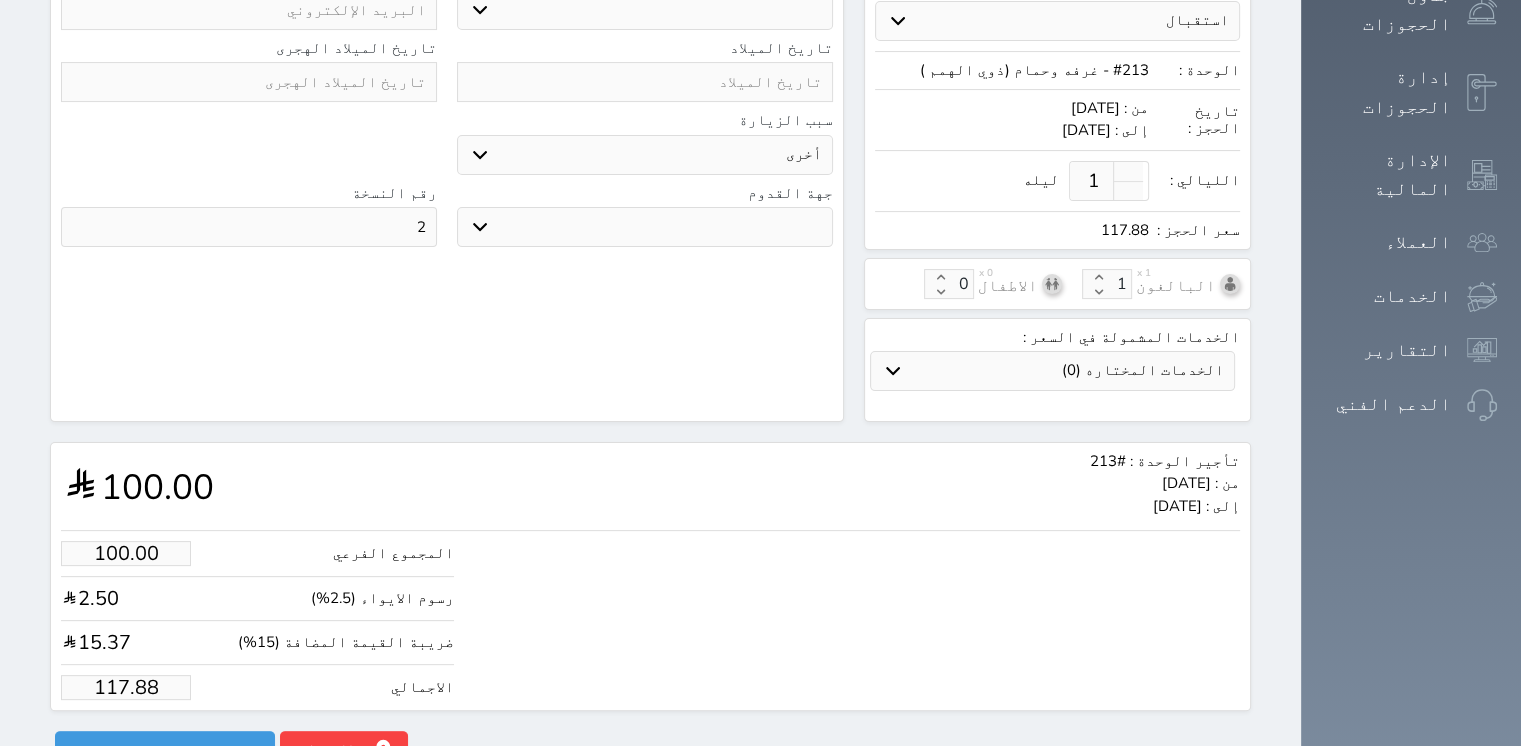 drag, startPoint x: 60, startPoint y: 650, endPoint x: 148, endPoint y: 638, distance: 88.814415 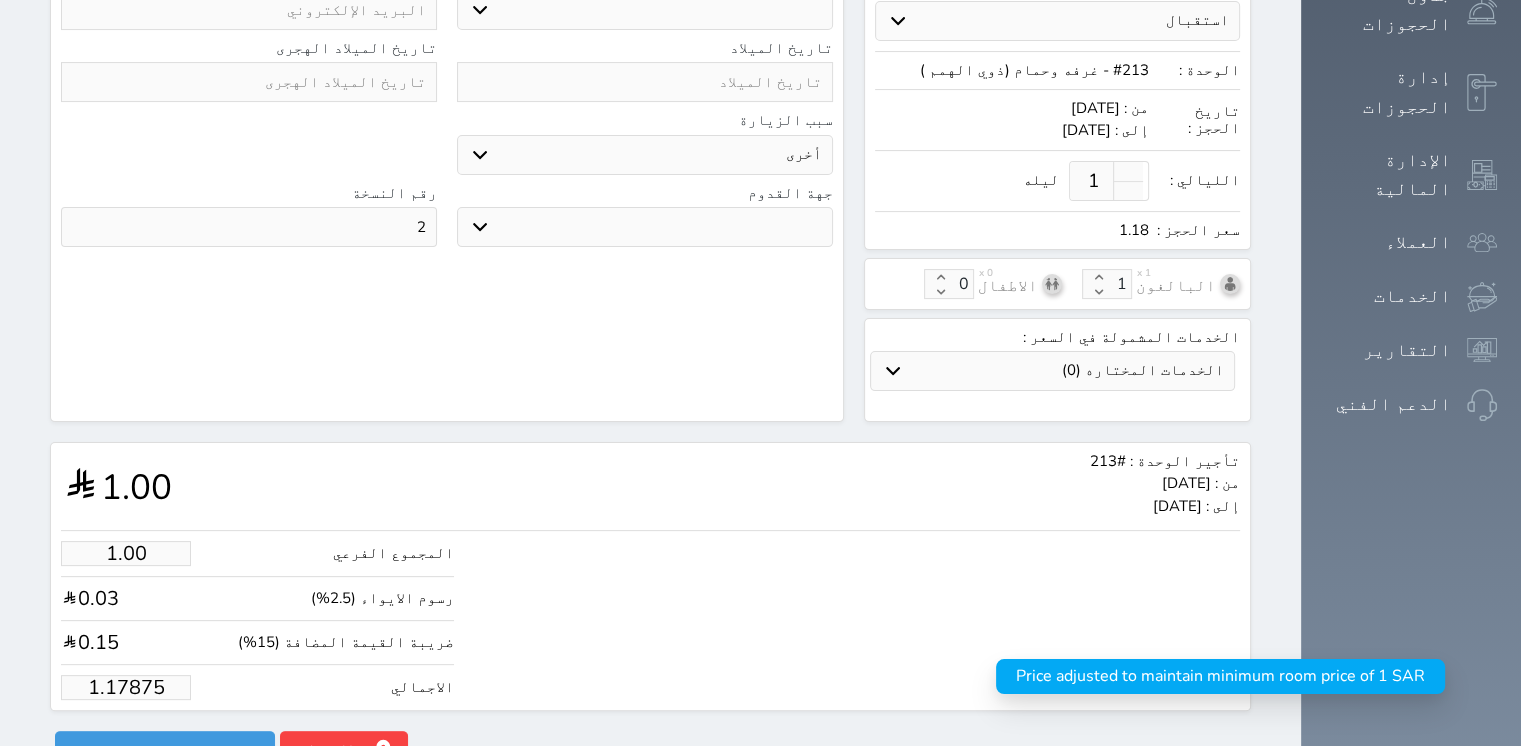 scroll, scrollTop: 4, scrollLeft: 0, axis: vertical 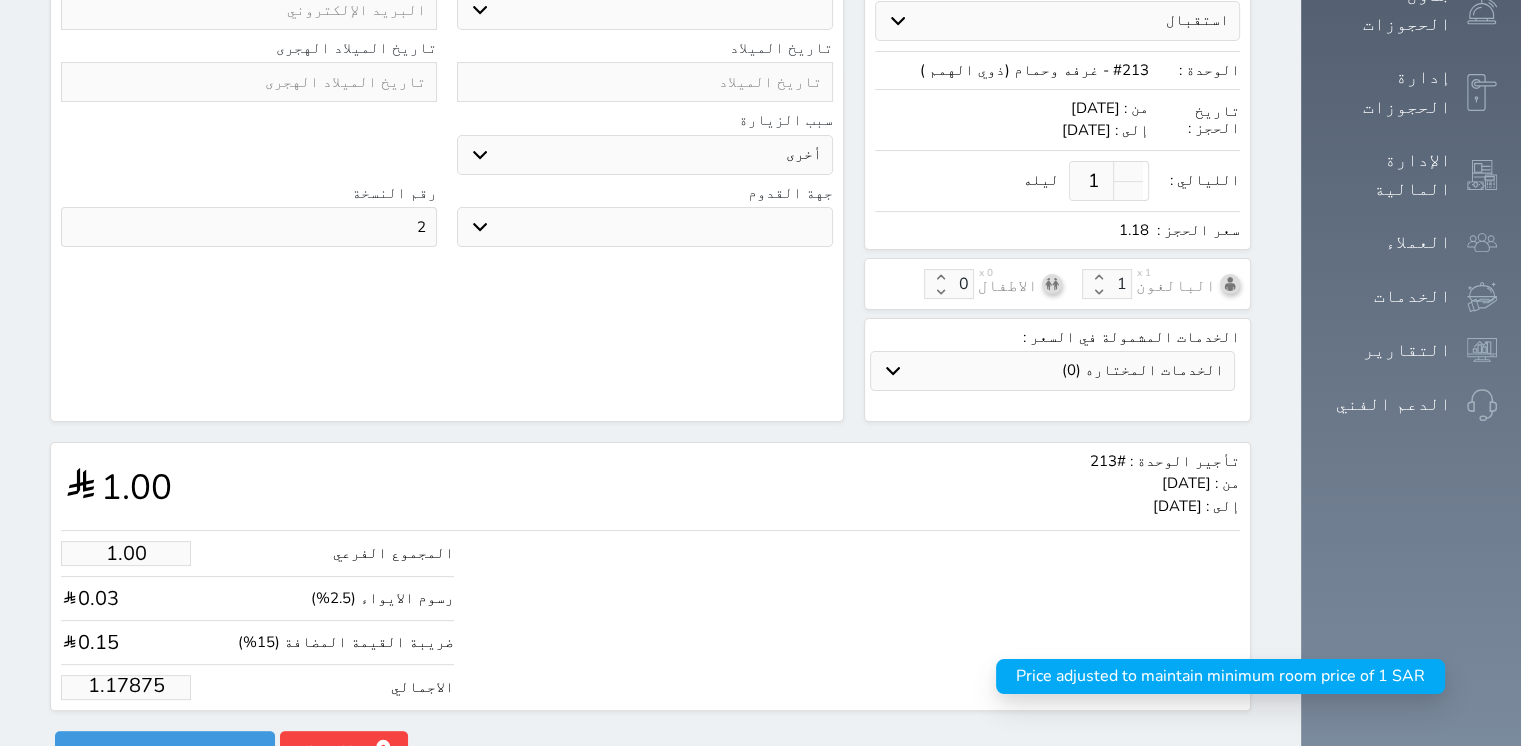 drag, startPoint x: 54, startPoint y: 655, endPoint x: 133, endPoint y: 655, distance: 79 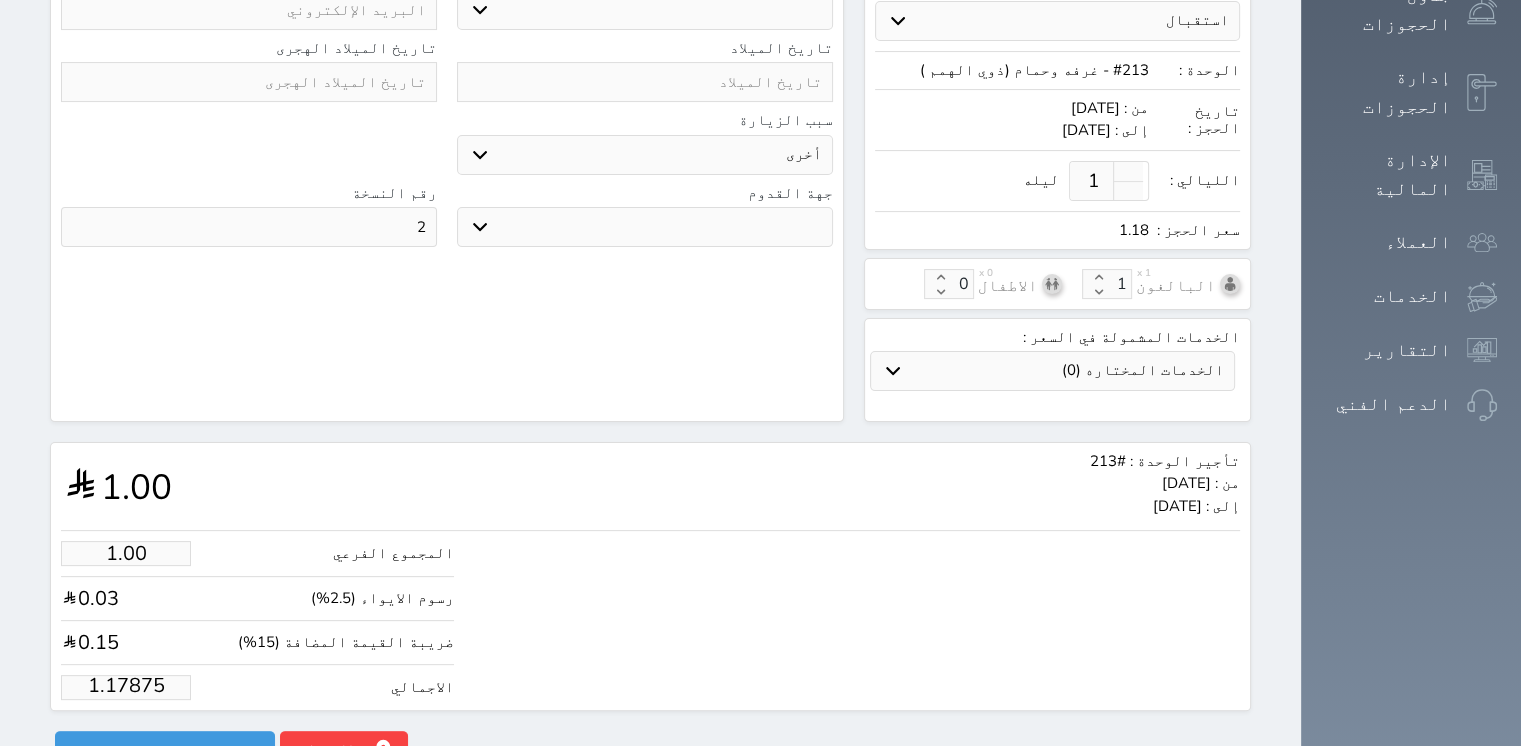 type 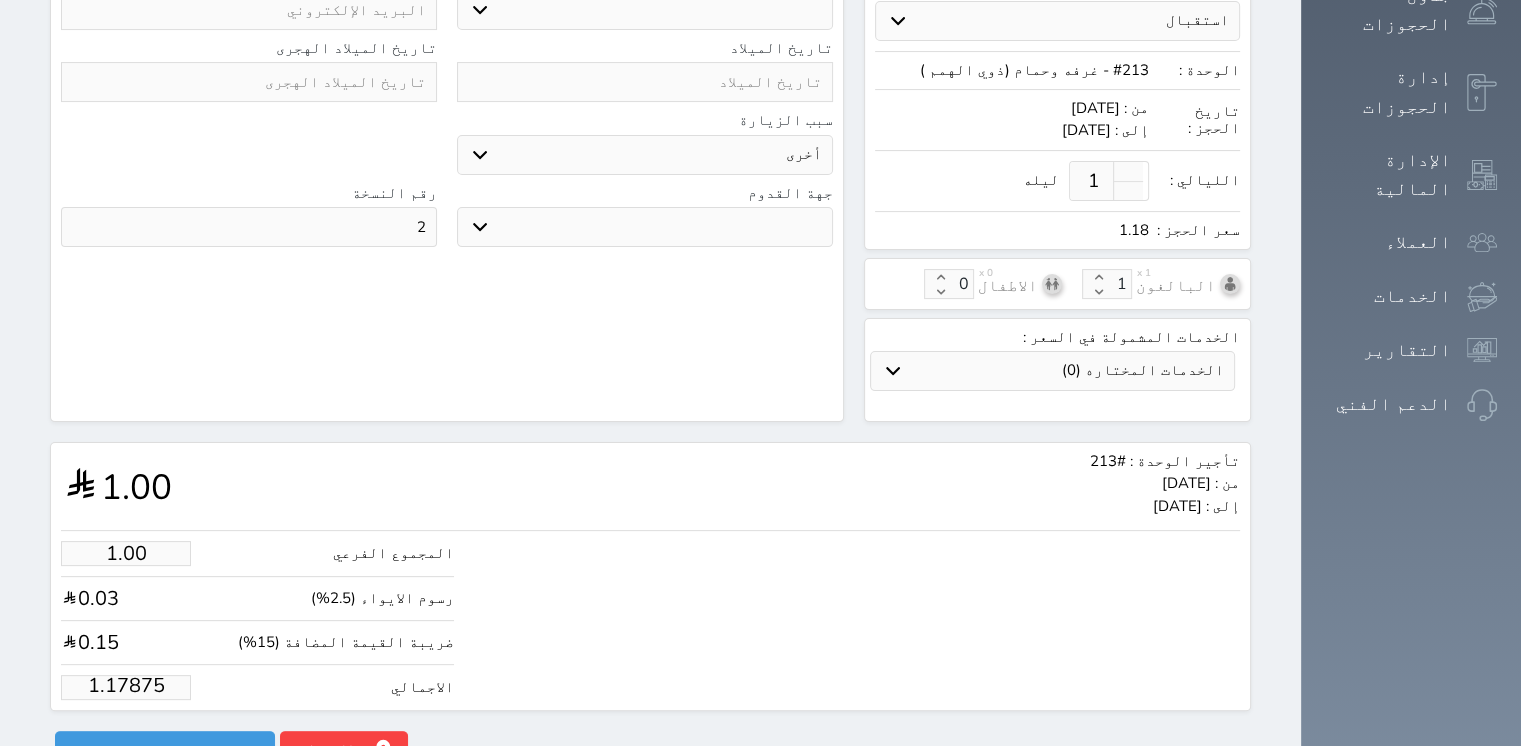 select 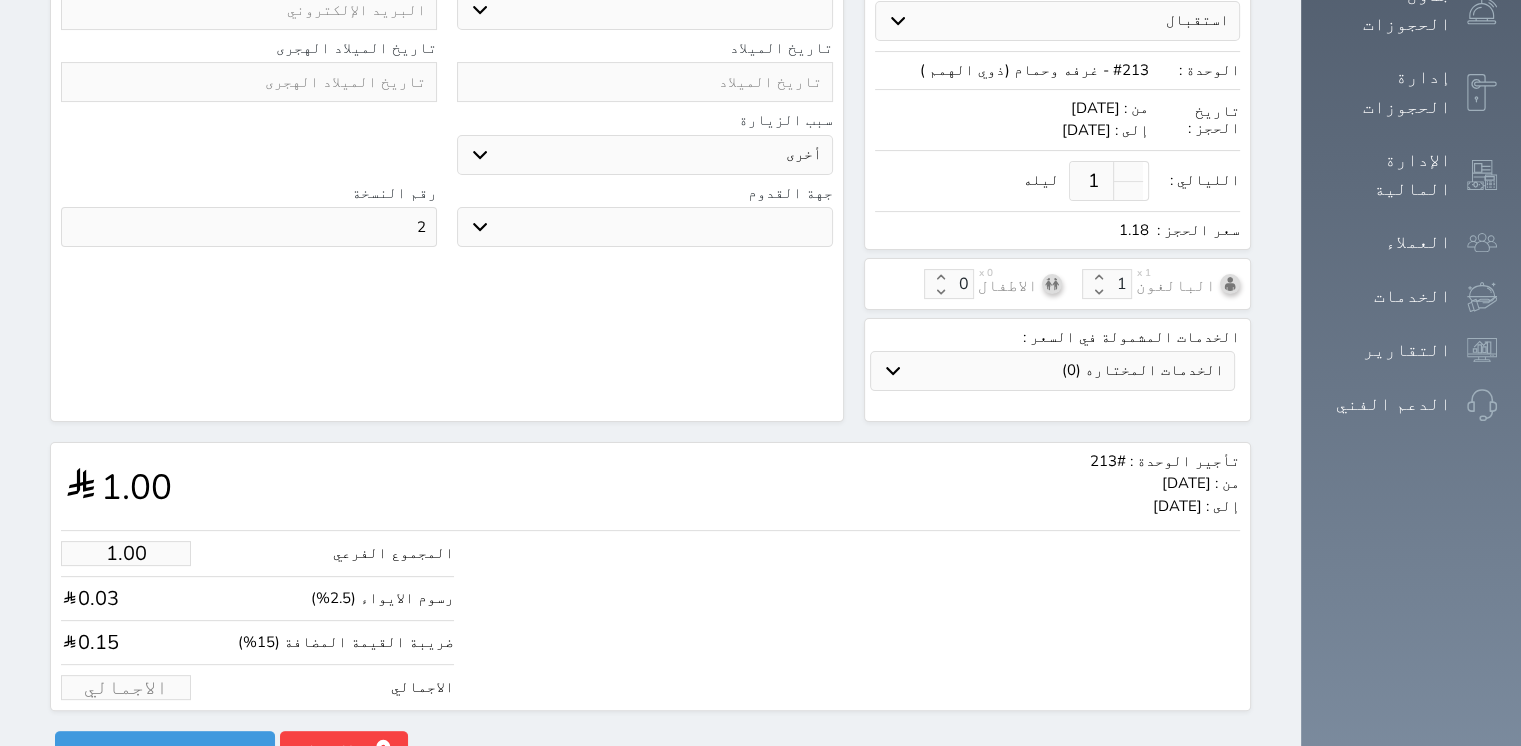 scroll, scrollTop: 0, scrollLeft: 0, axis: both 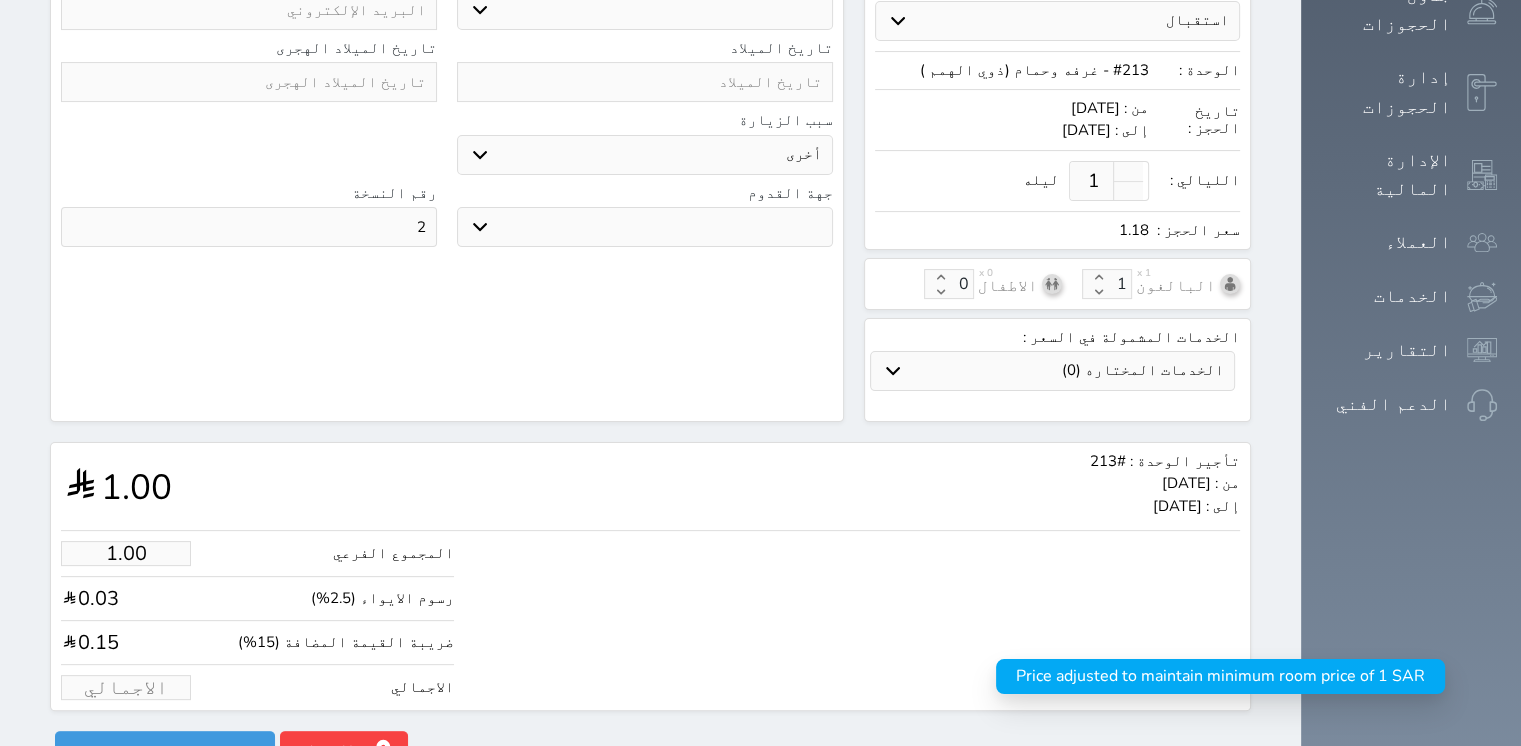 type on "1.70" 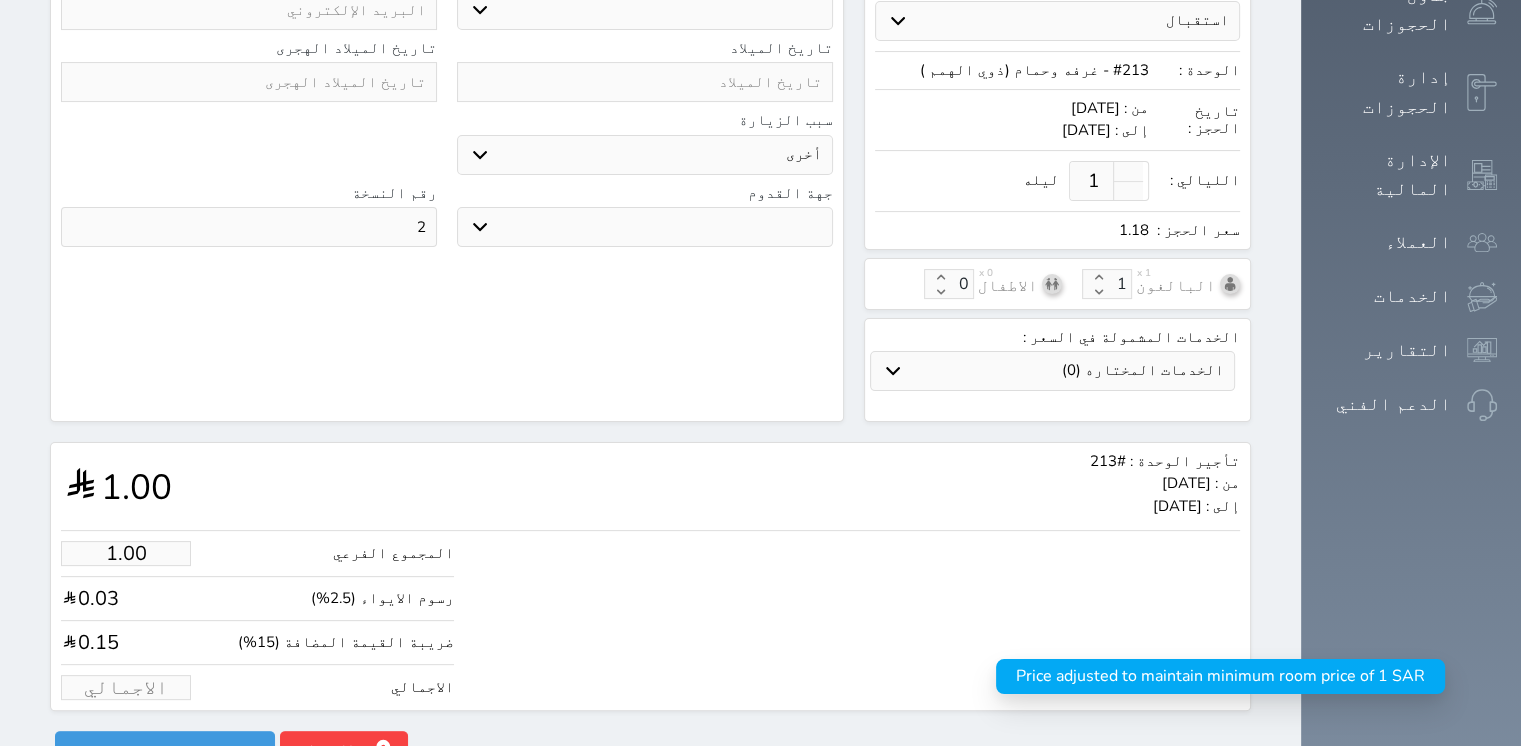 type on "2" 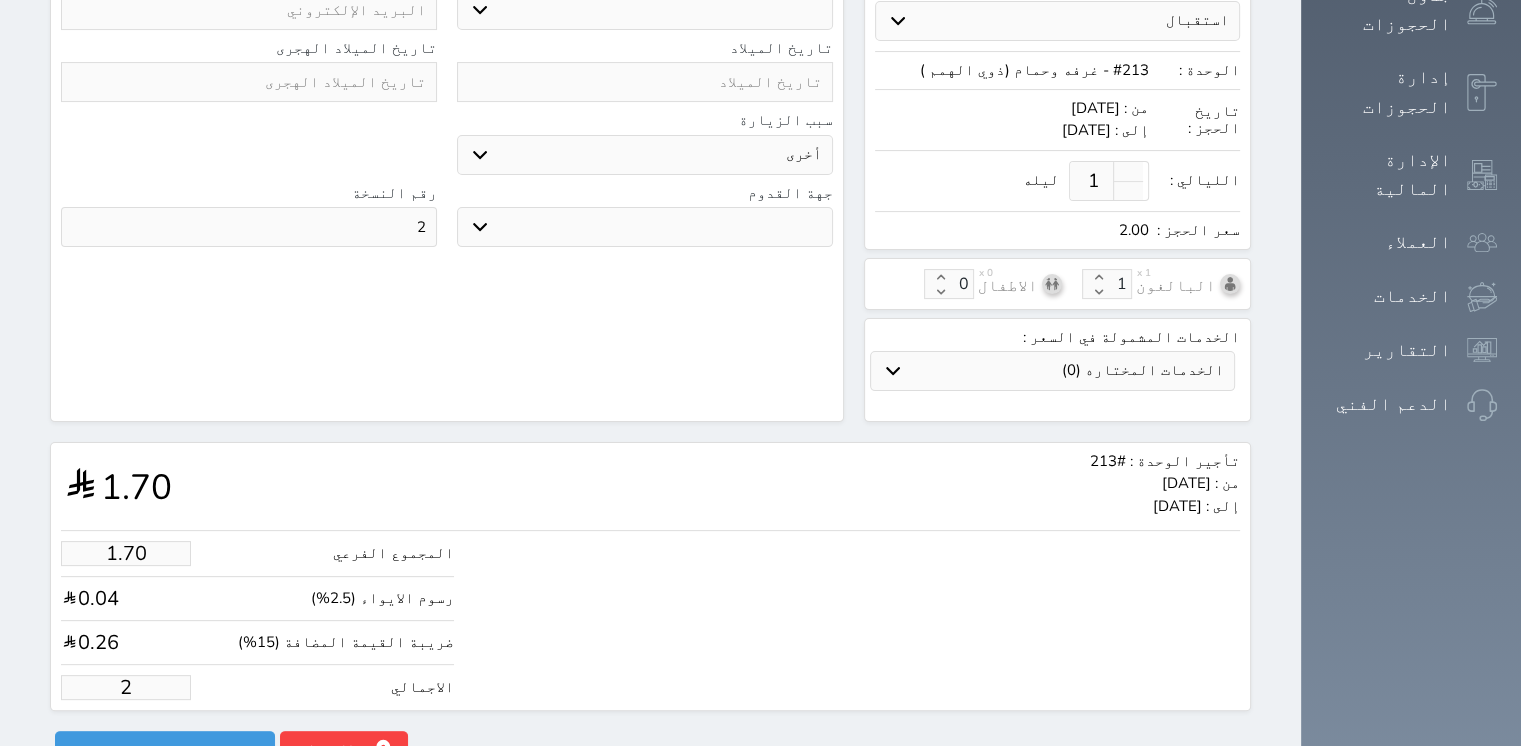 type on "16.97" 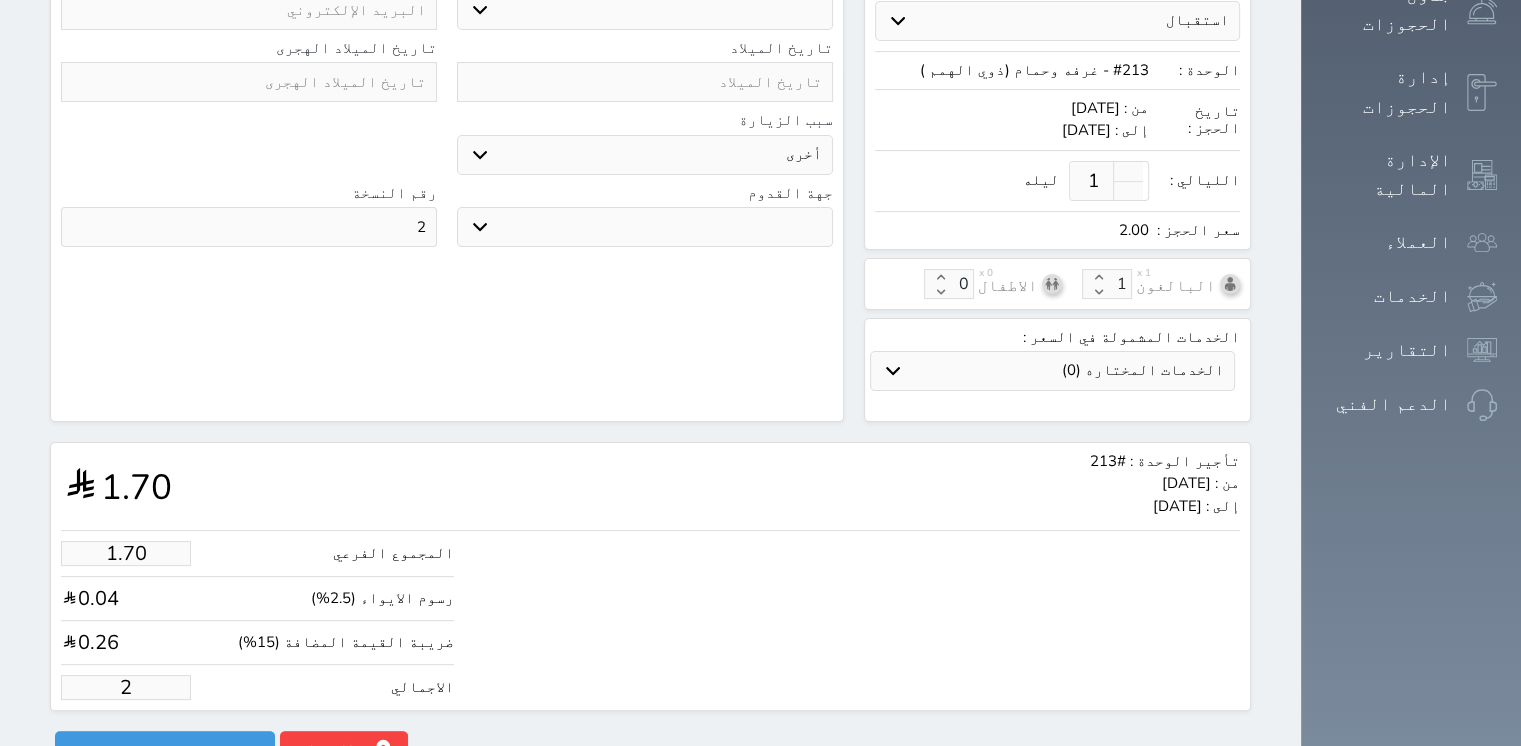 type on "20" 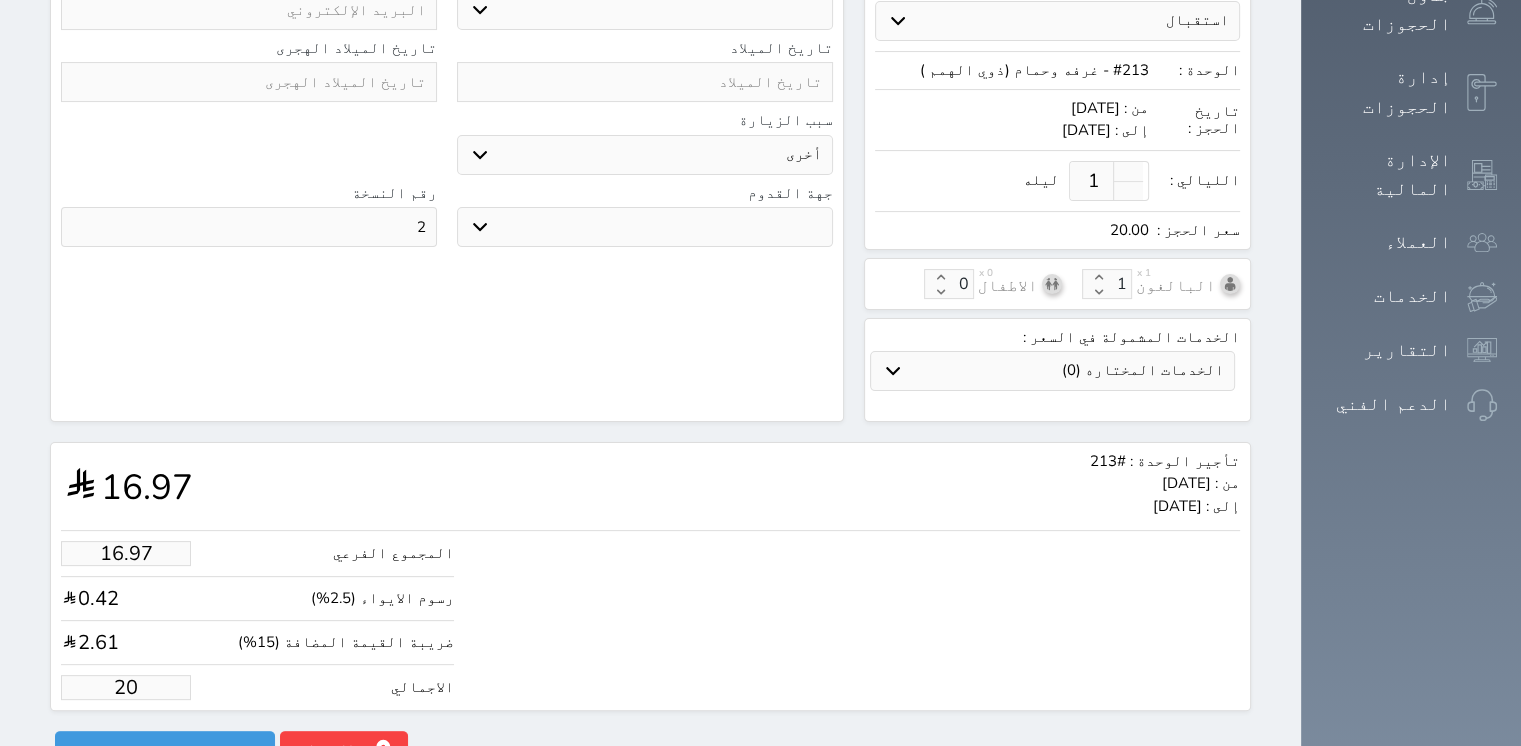type on "169.67" 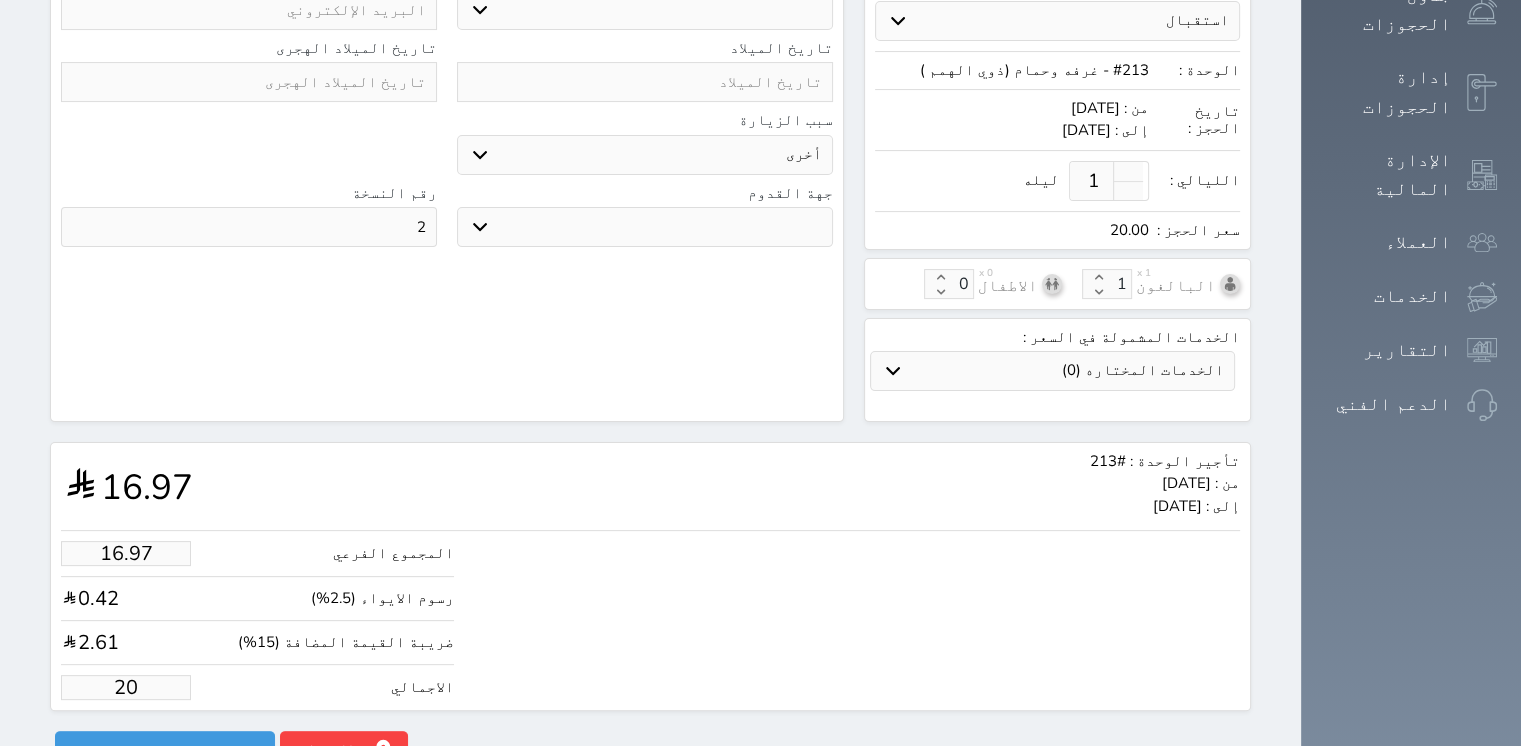 type on "200" 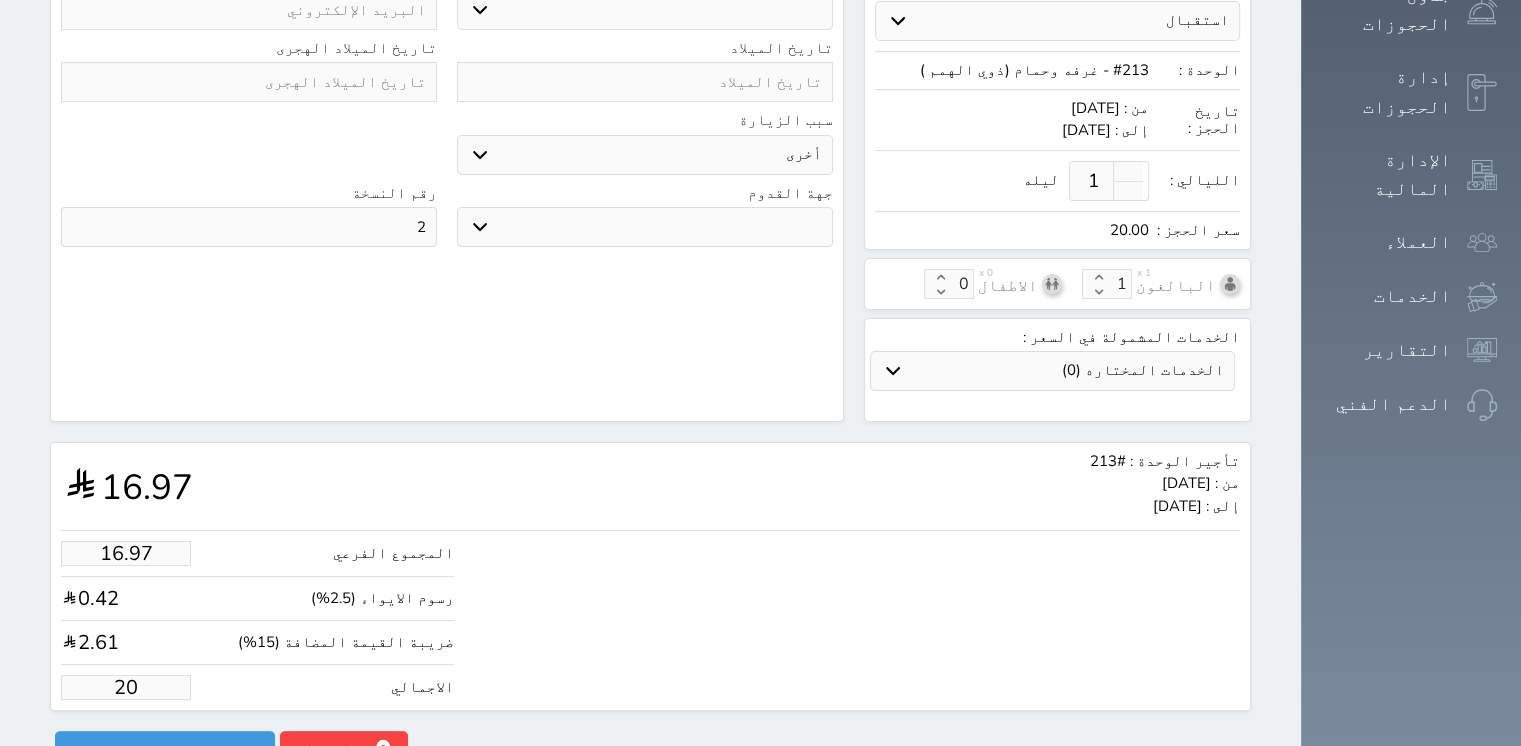 select 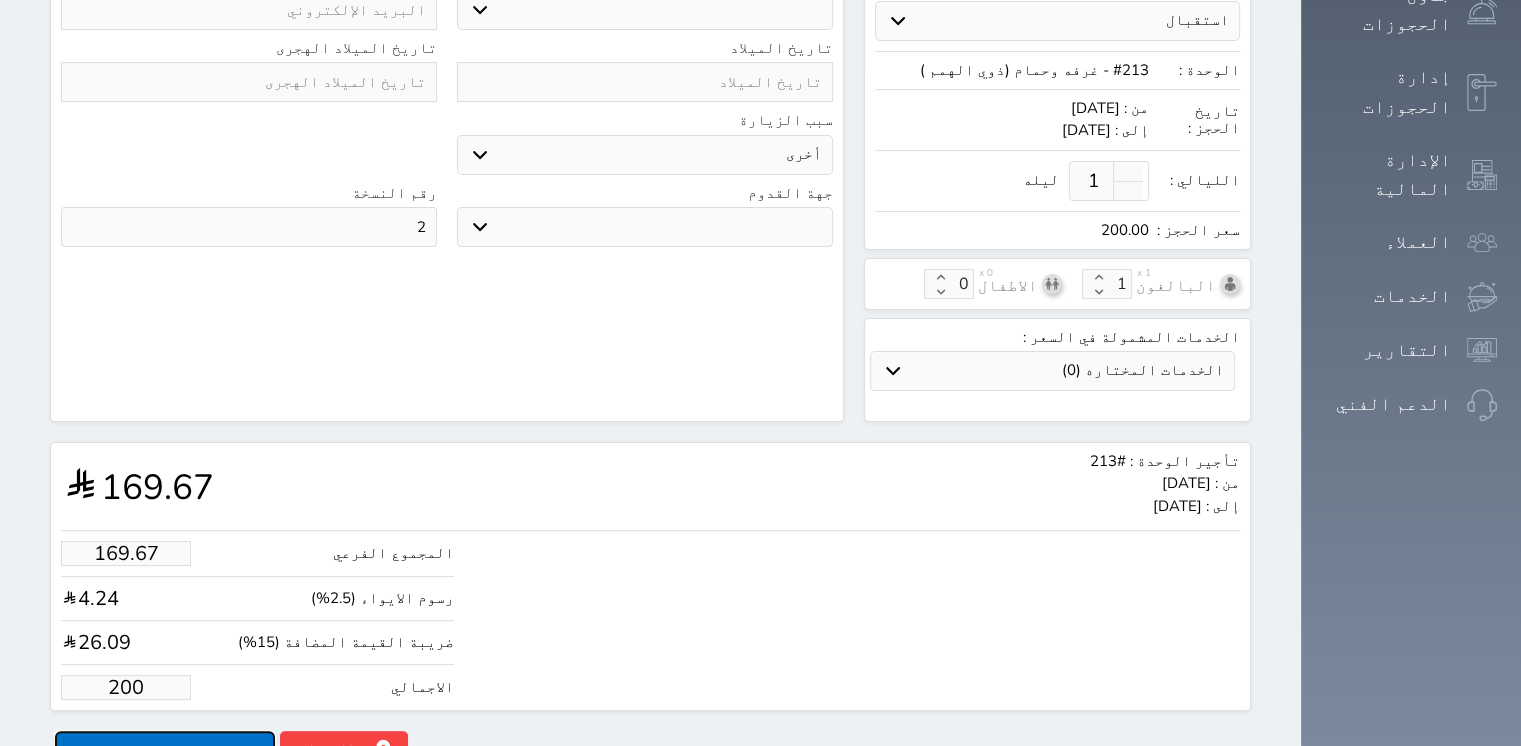 type on "200.00" 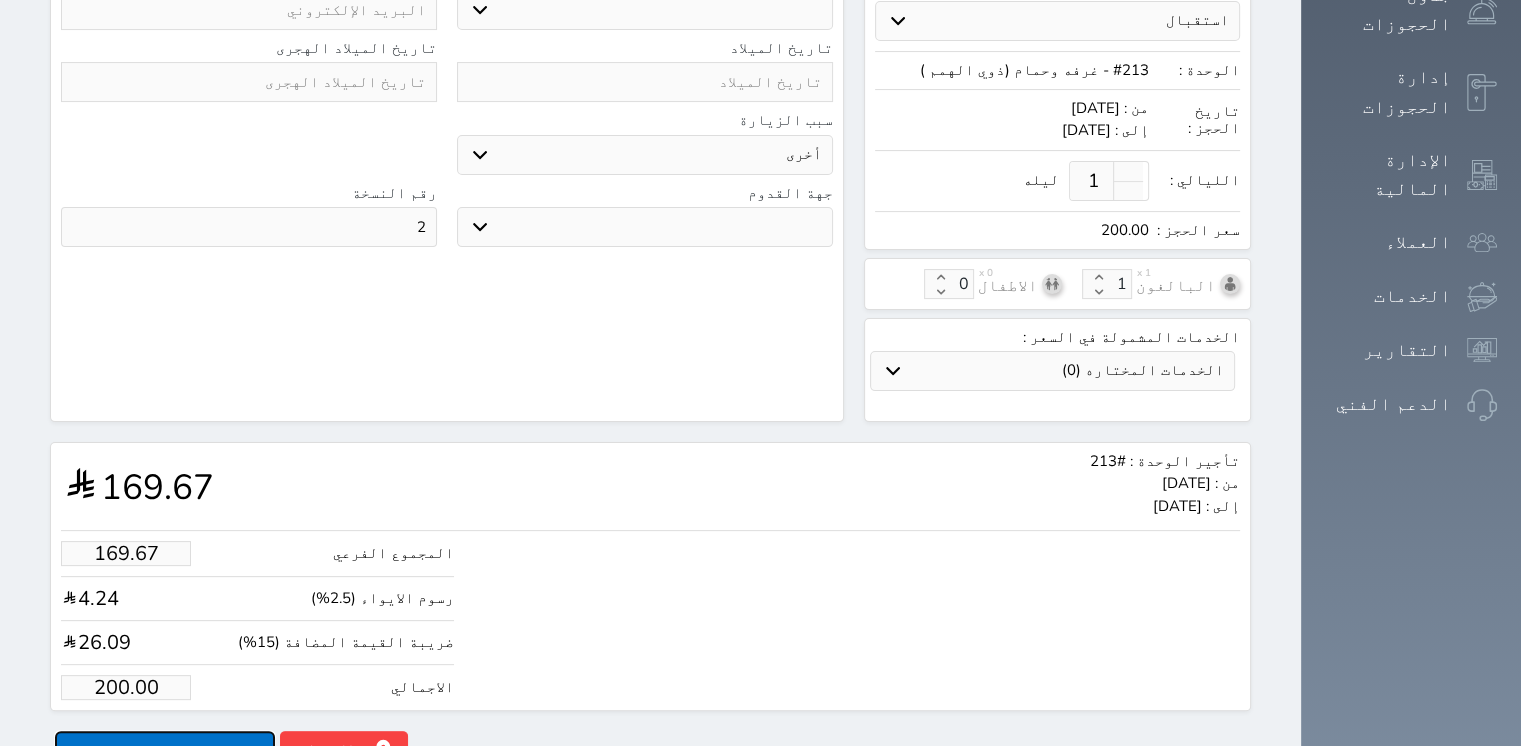 click on "حجز" at bounding box center (165, 748) 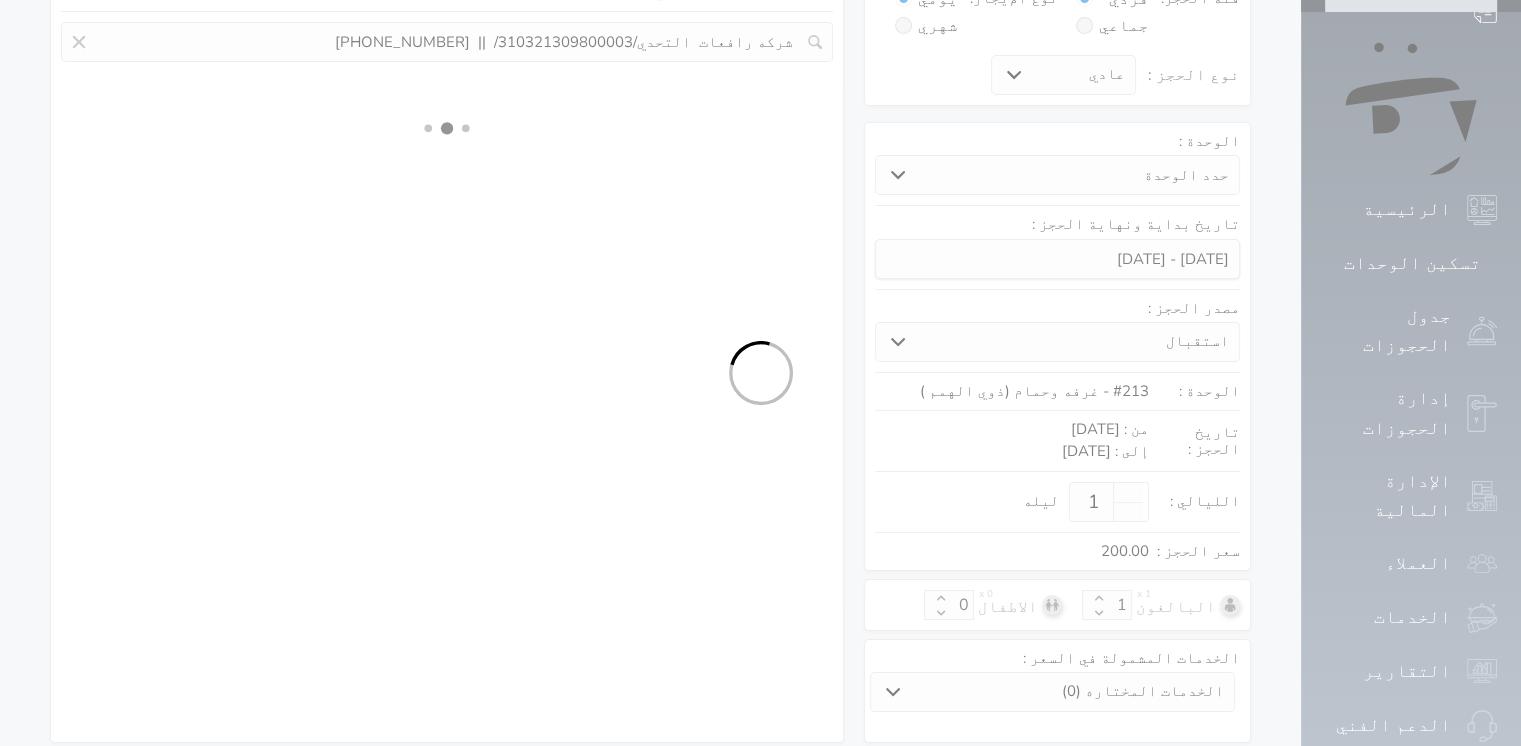 select on "4" 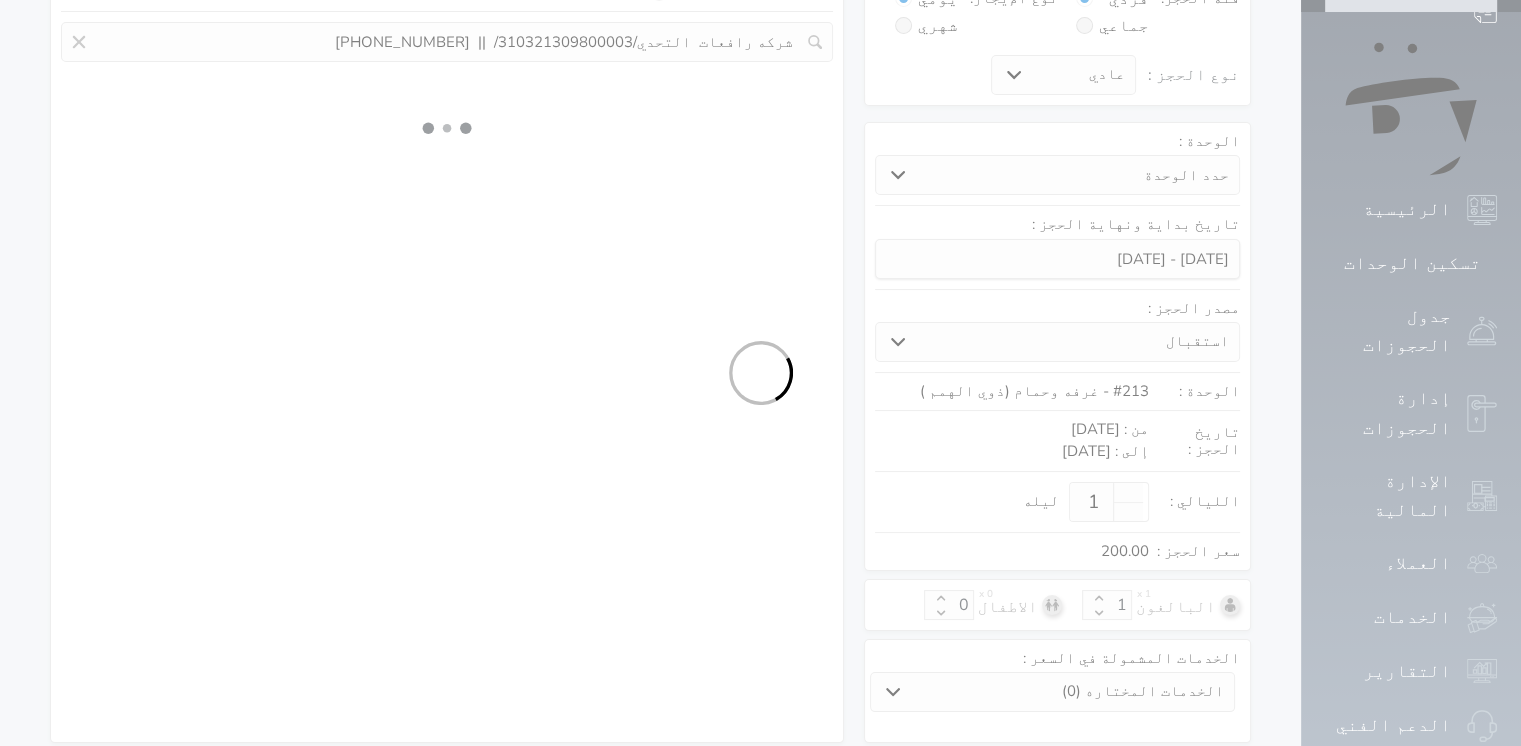 select on "111" 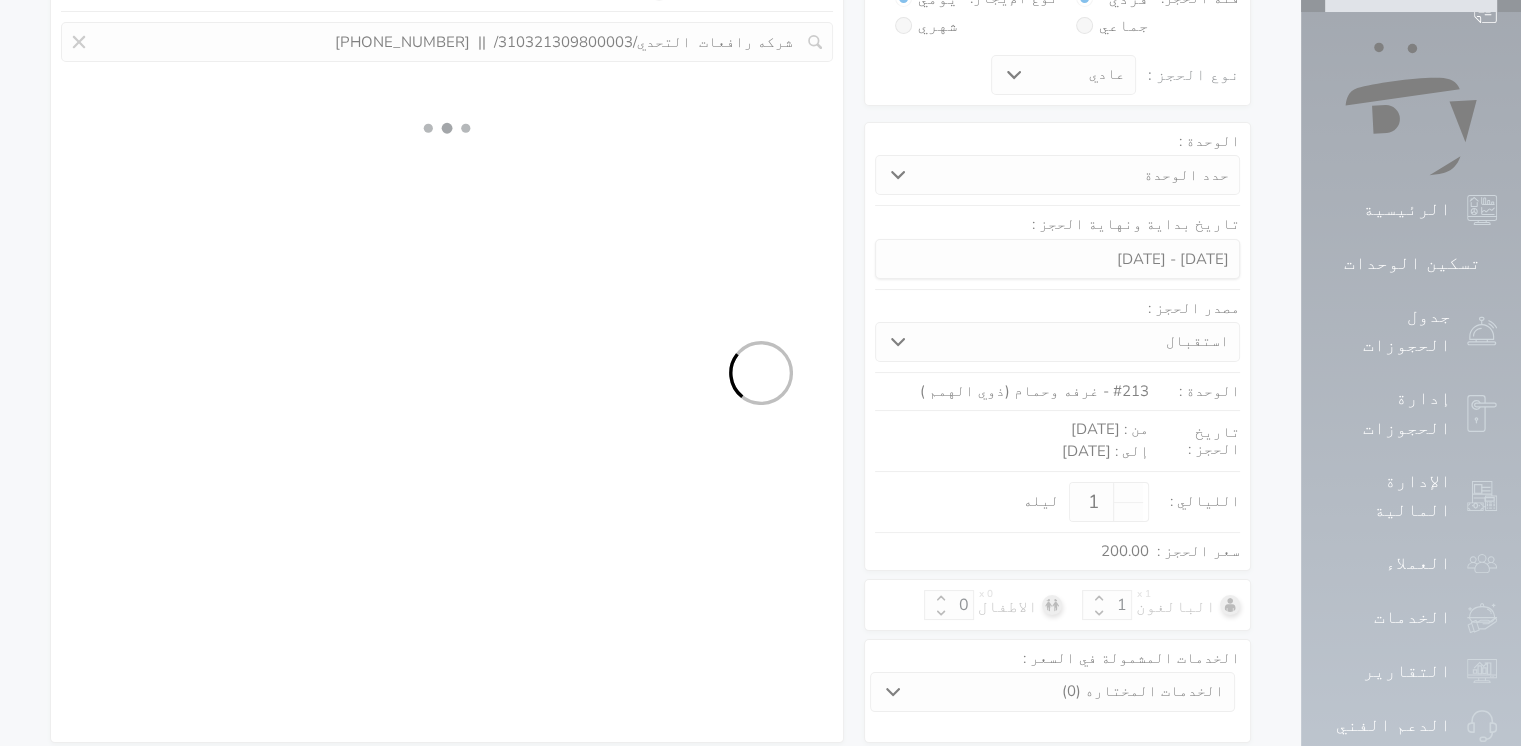 select on "4" 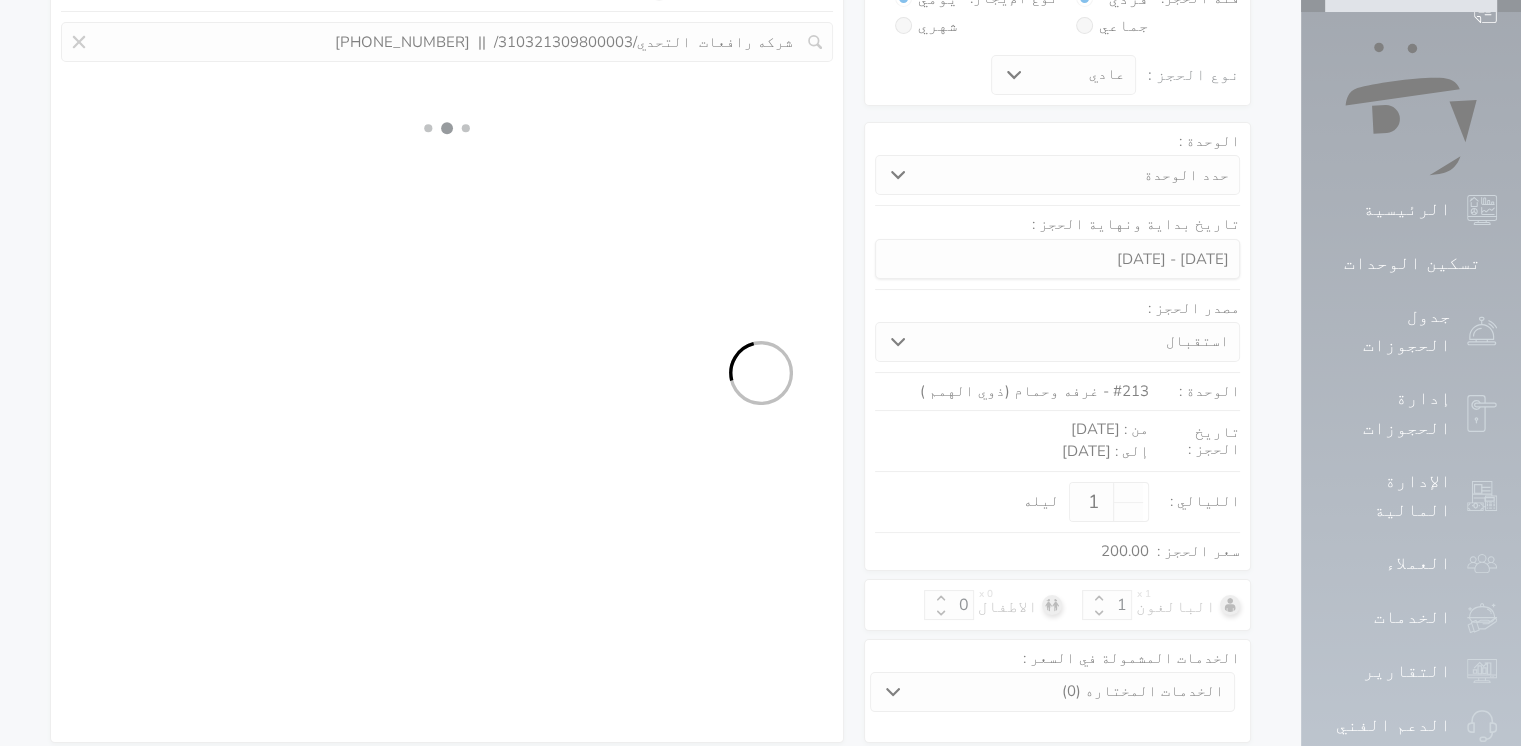select on "7" 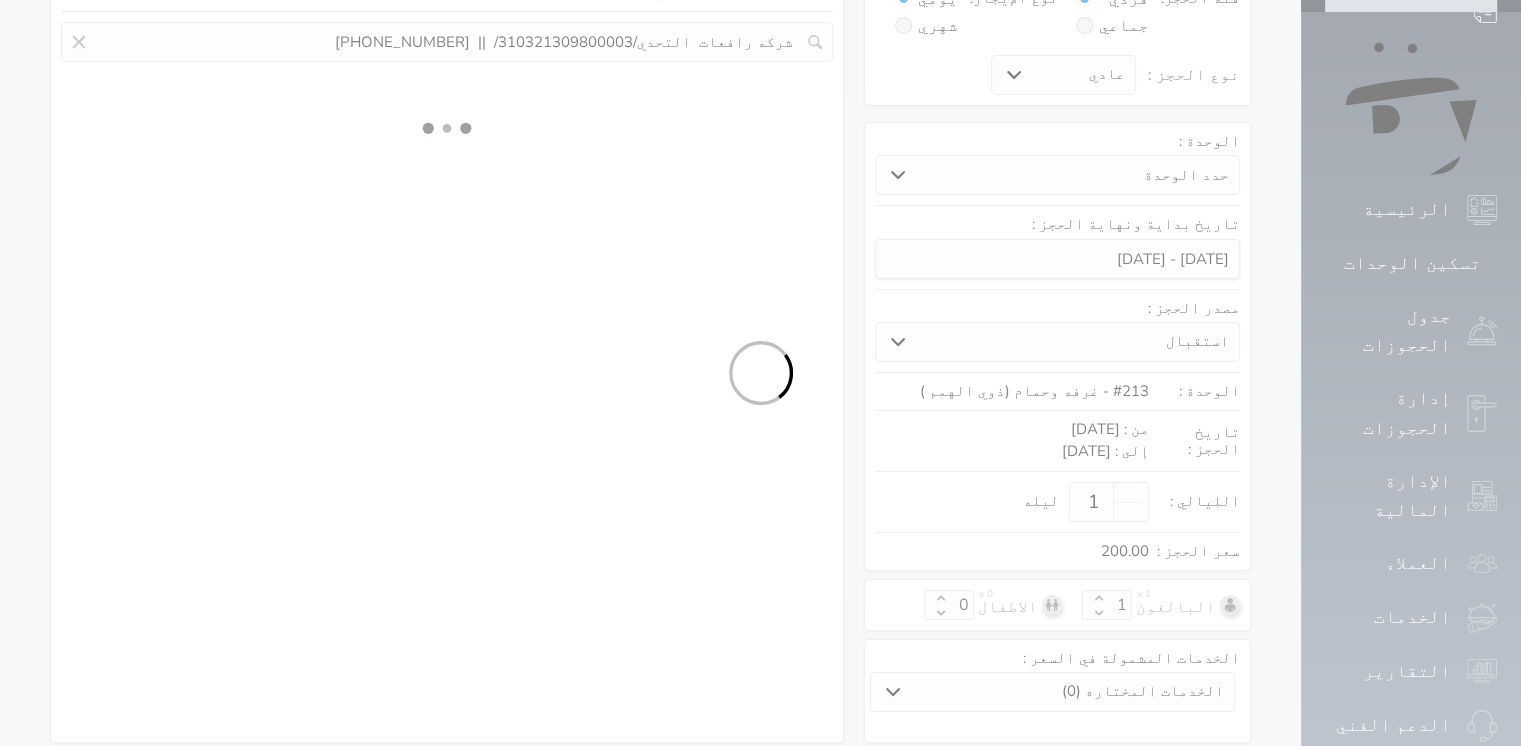select 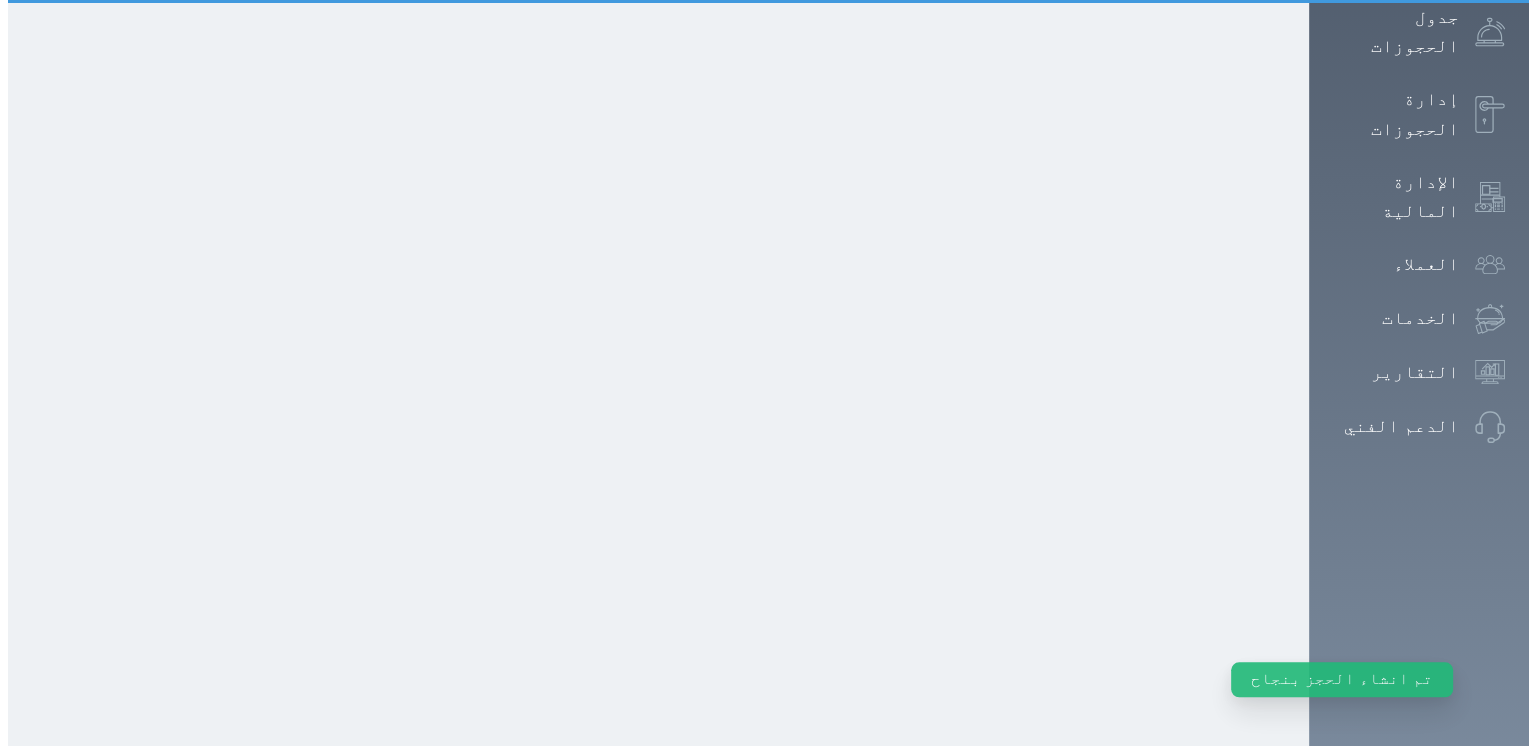 scroll, scrollTop: 0, scrollLeft: 0, axis: both 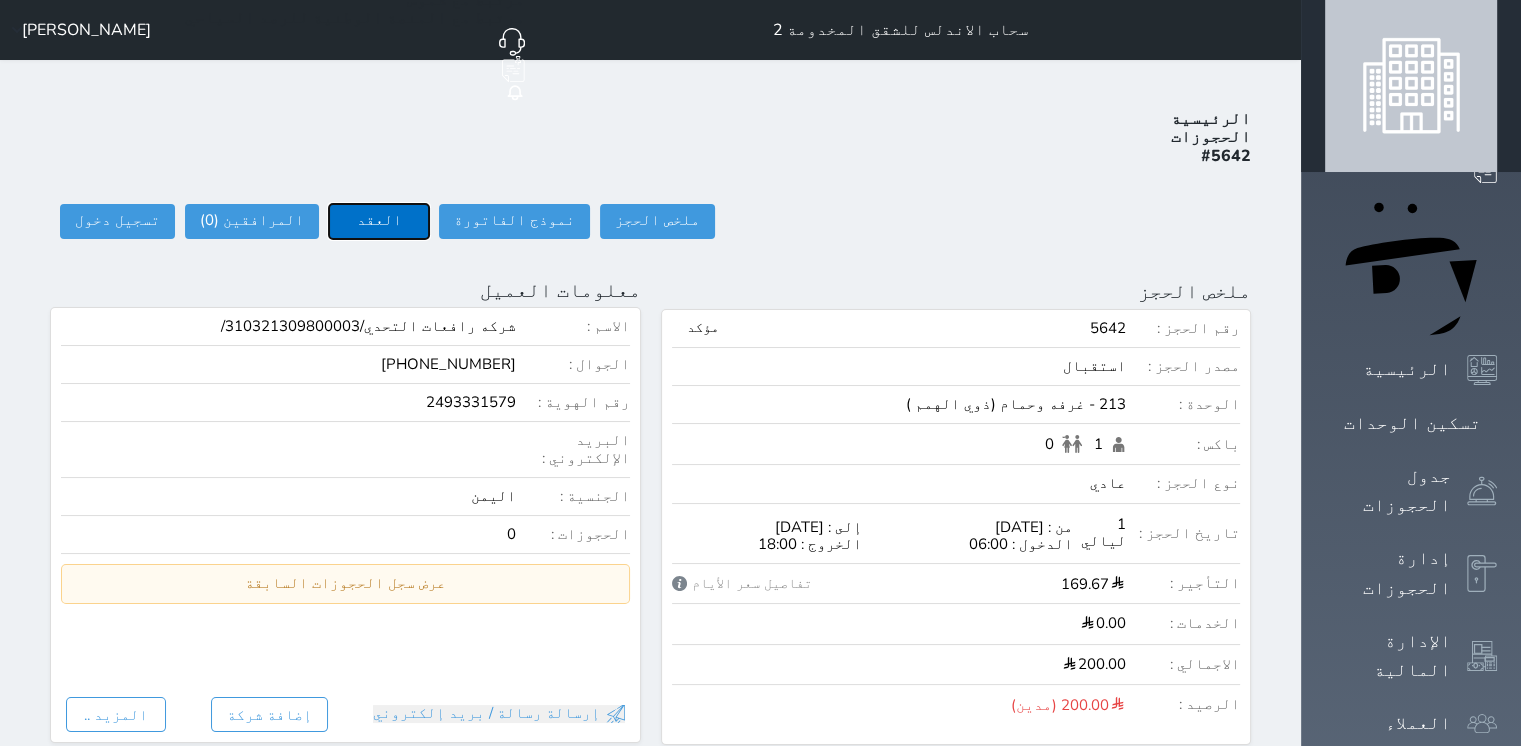 click on "العقد" at bounding box center [379, 221] 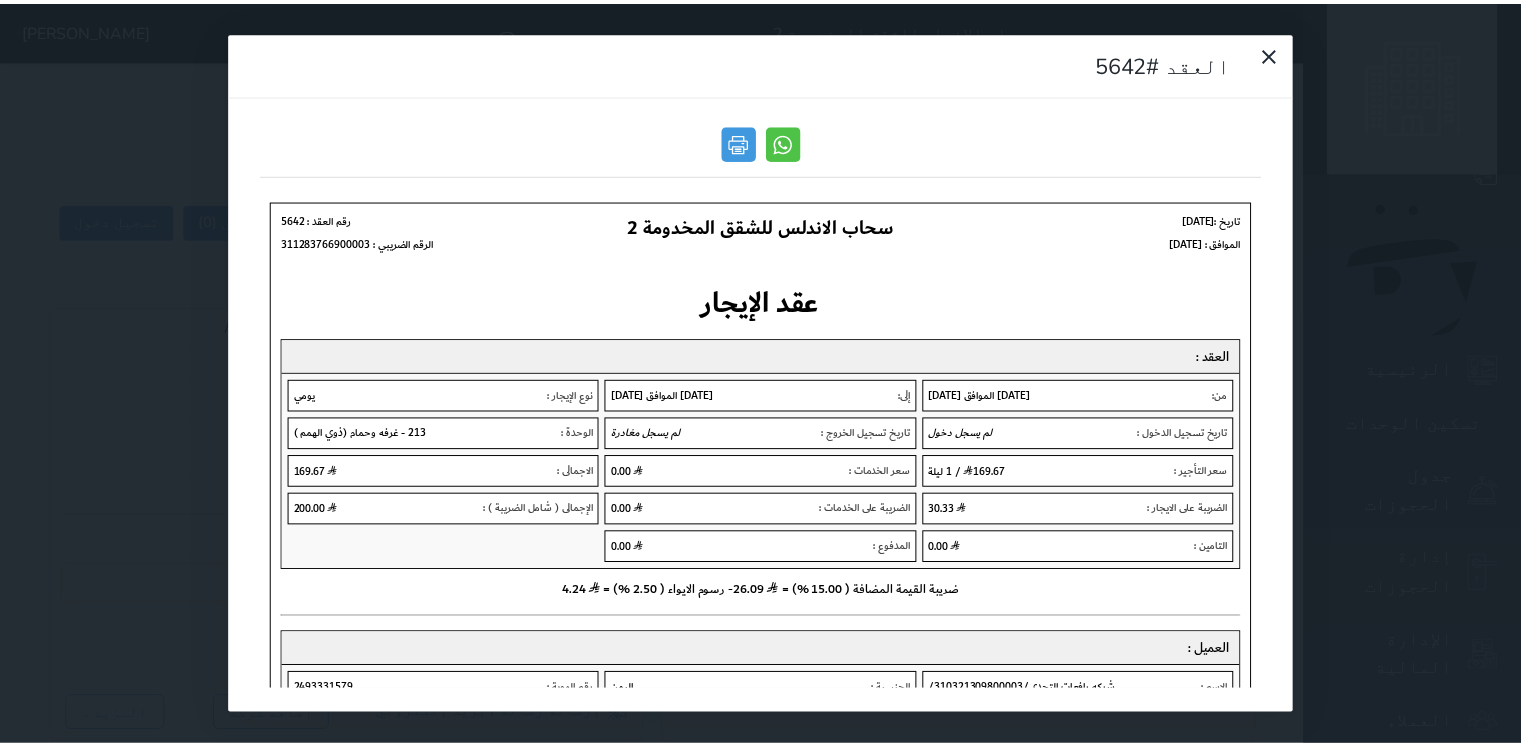scroll, scrollTop: 0, scrollLeft: 0, axis: both 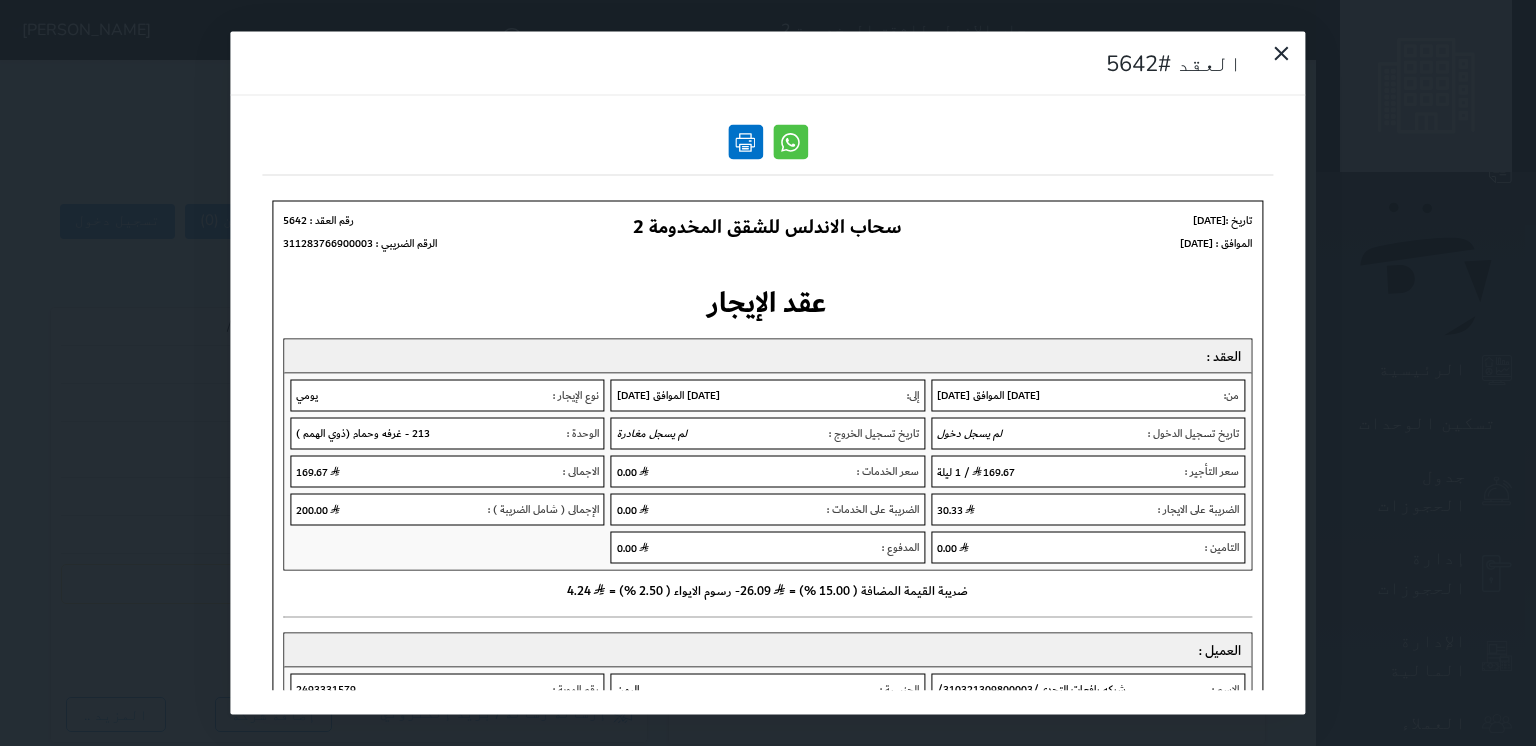 click at bounding box center (745, 142) 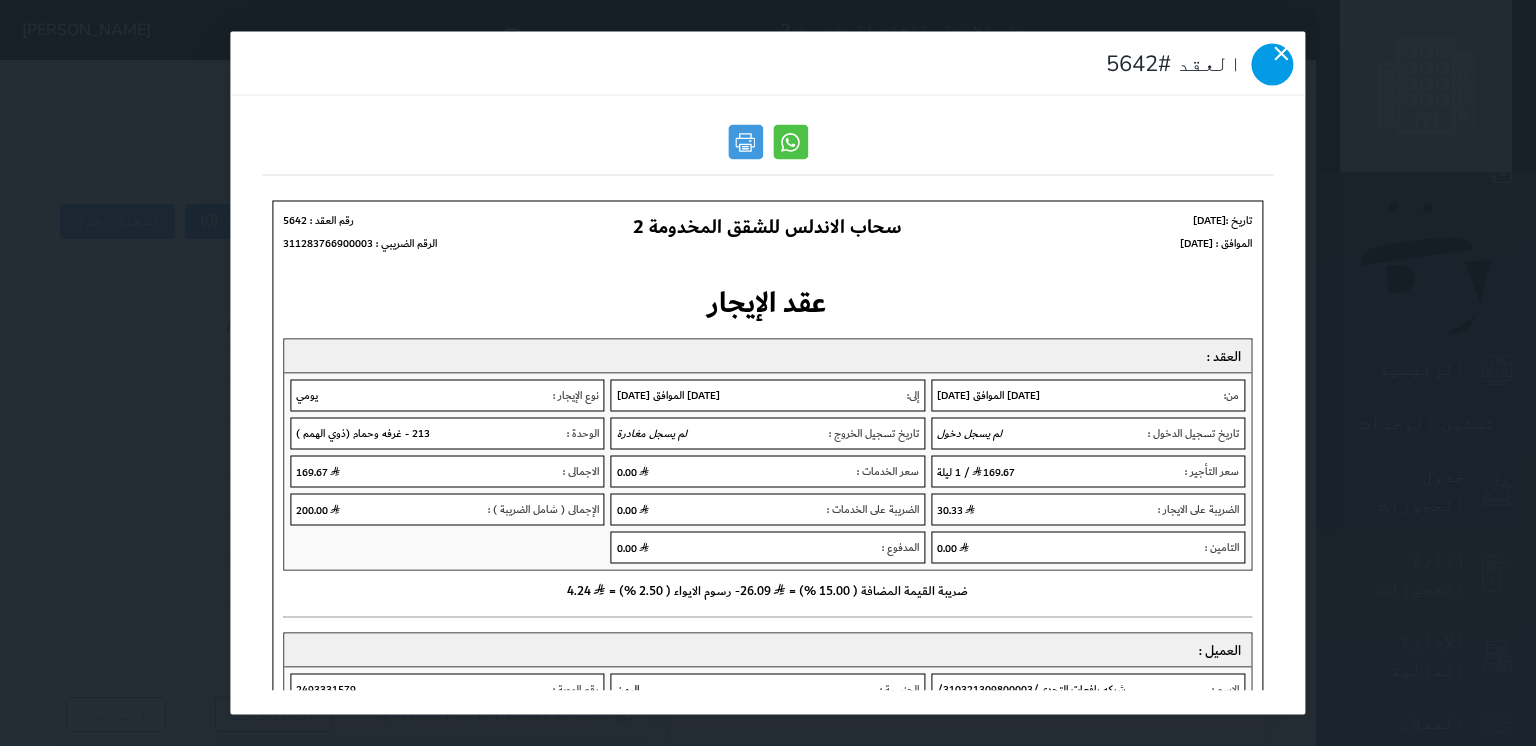 click 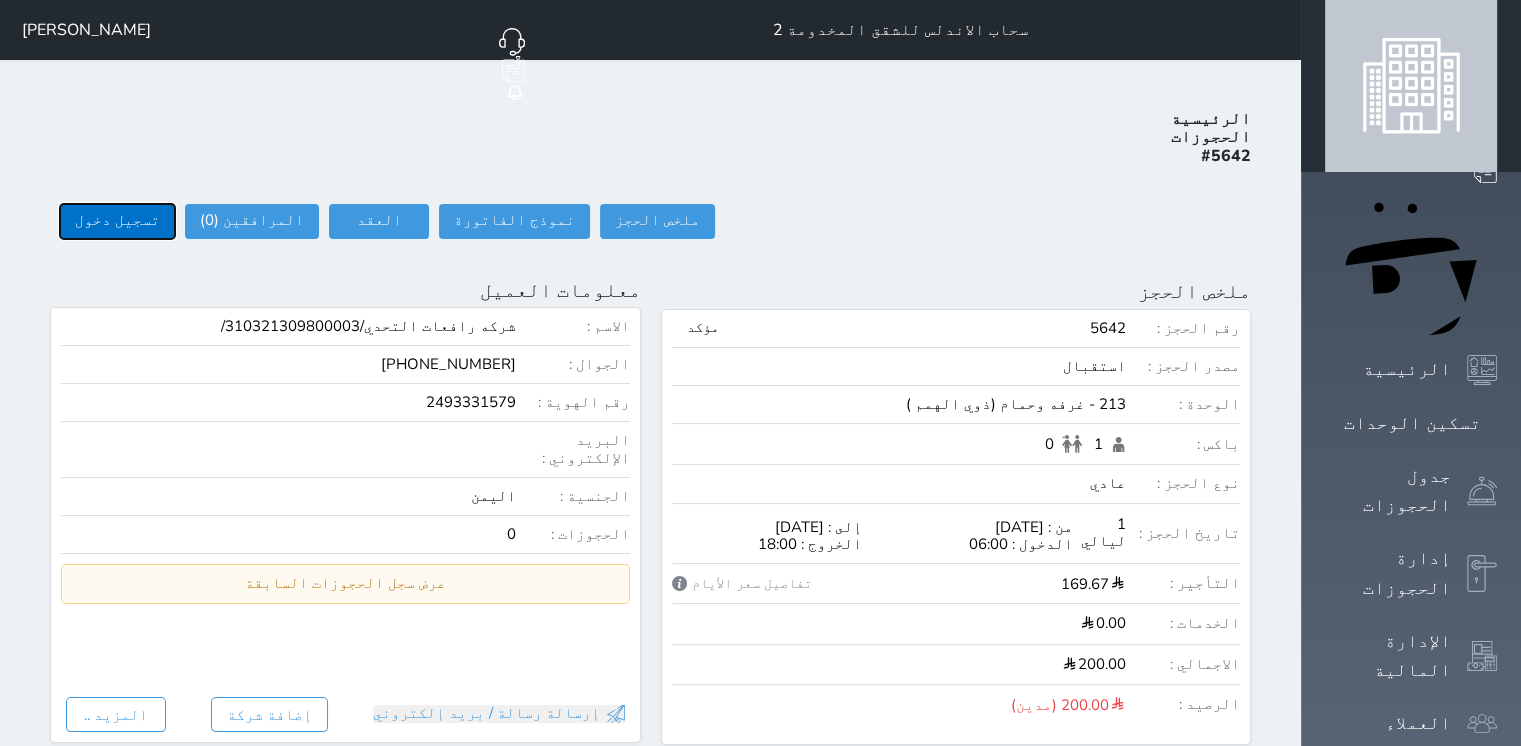 click on "تسجيل دخول" at bounding box center (117, 221) 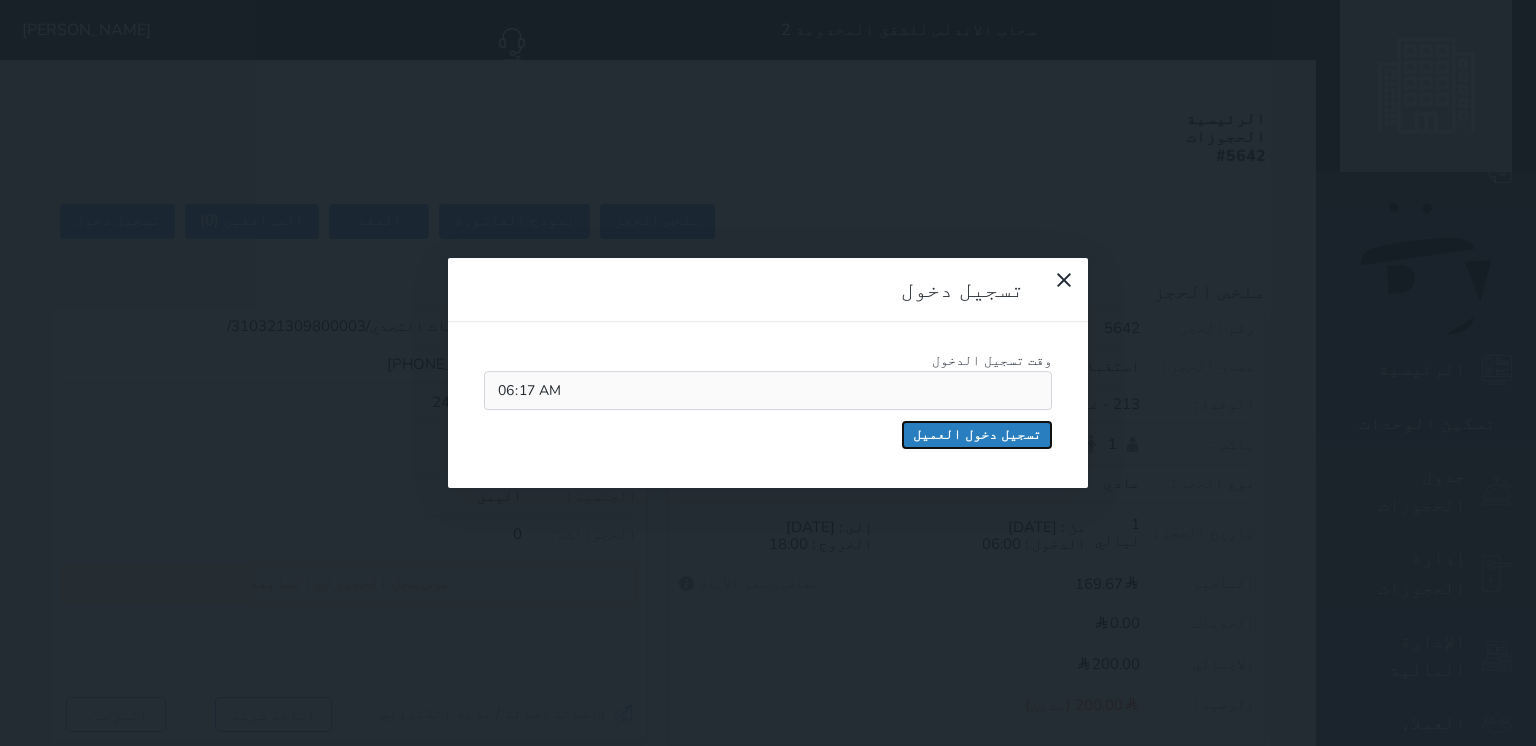 click on "تسجيل دخول العميل" at bounding box center (977, 435) 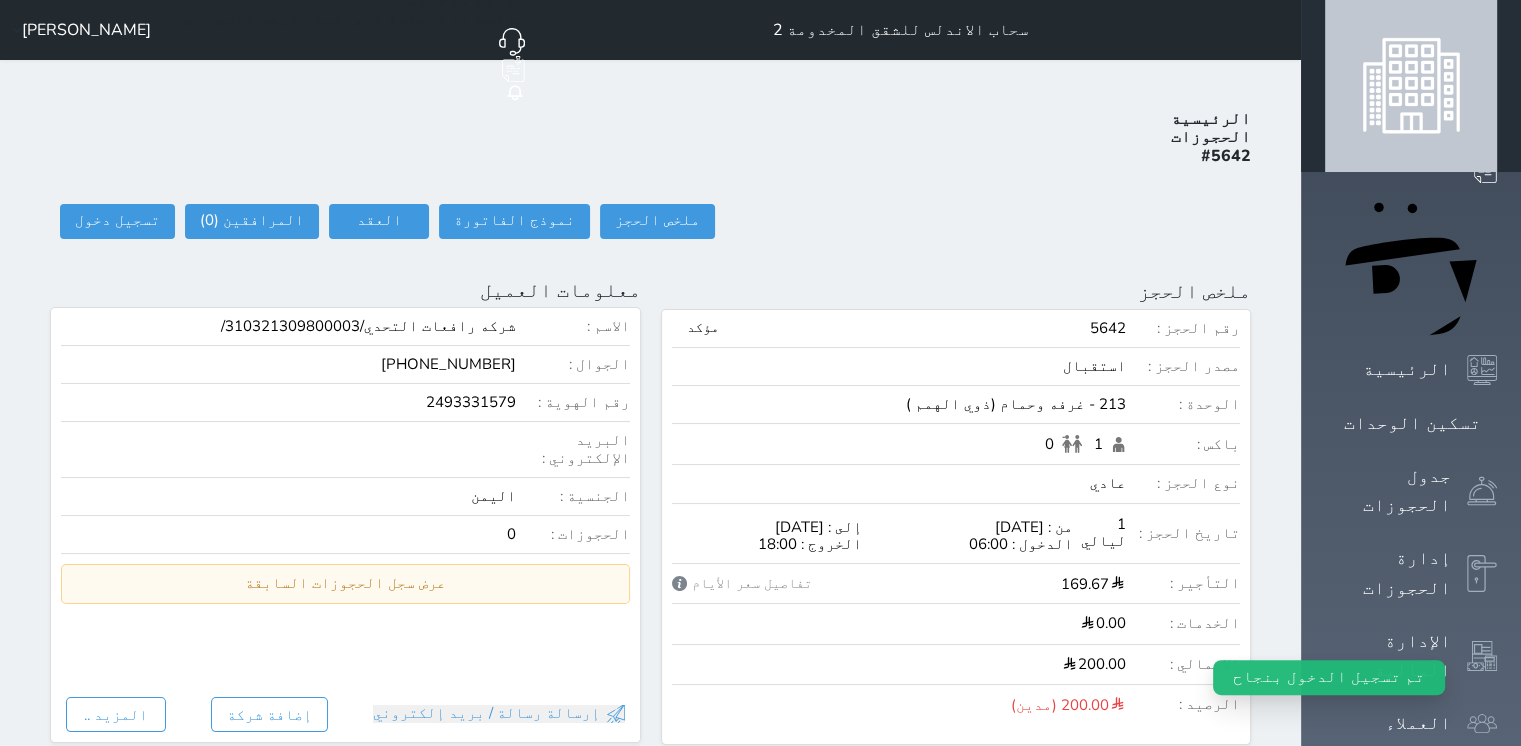 select 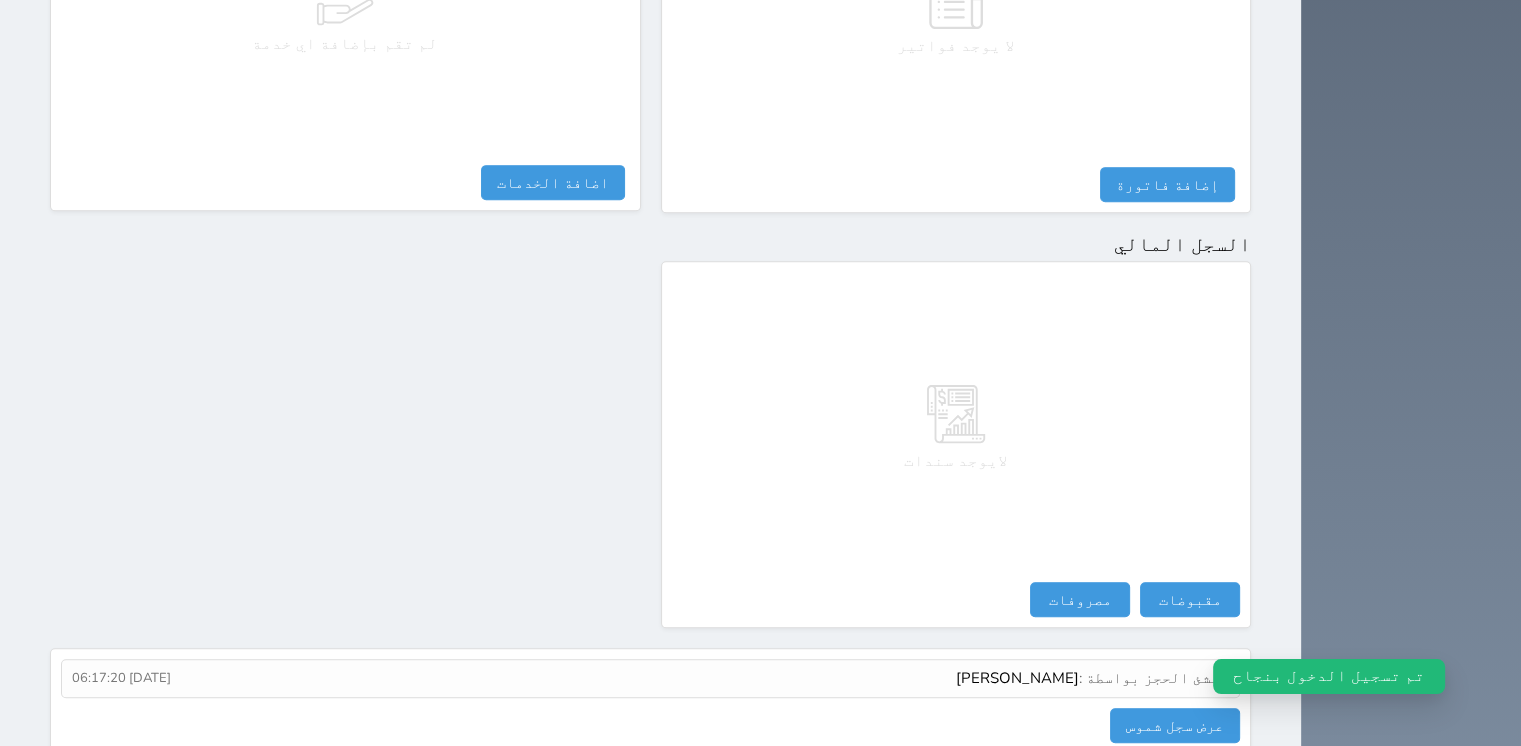 scroll, scrollTop: 1031, scrollLeft: 0, axis: vertical 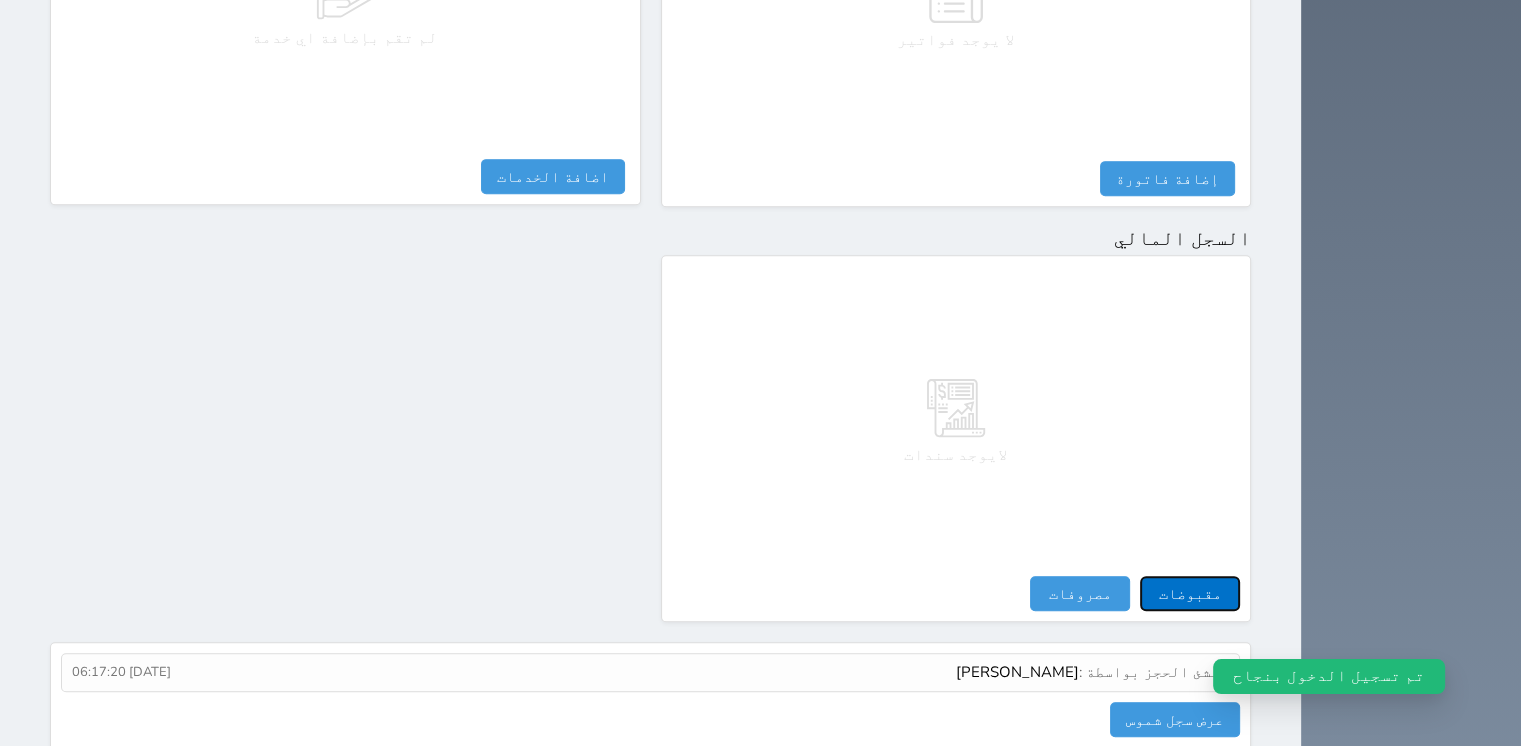 click on "مقبوضات" at bounding box center (1190, 593) 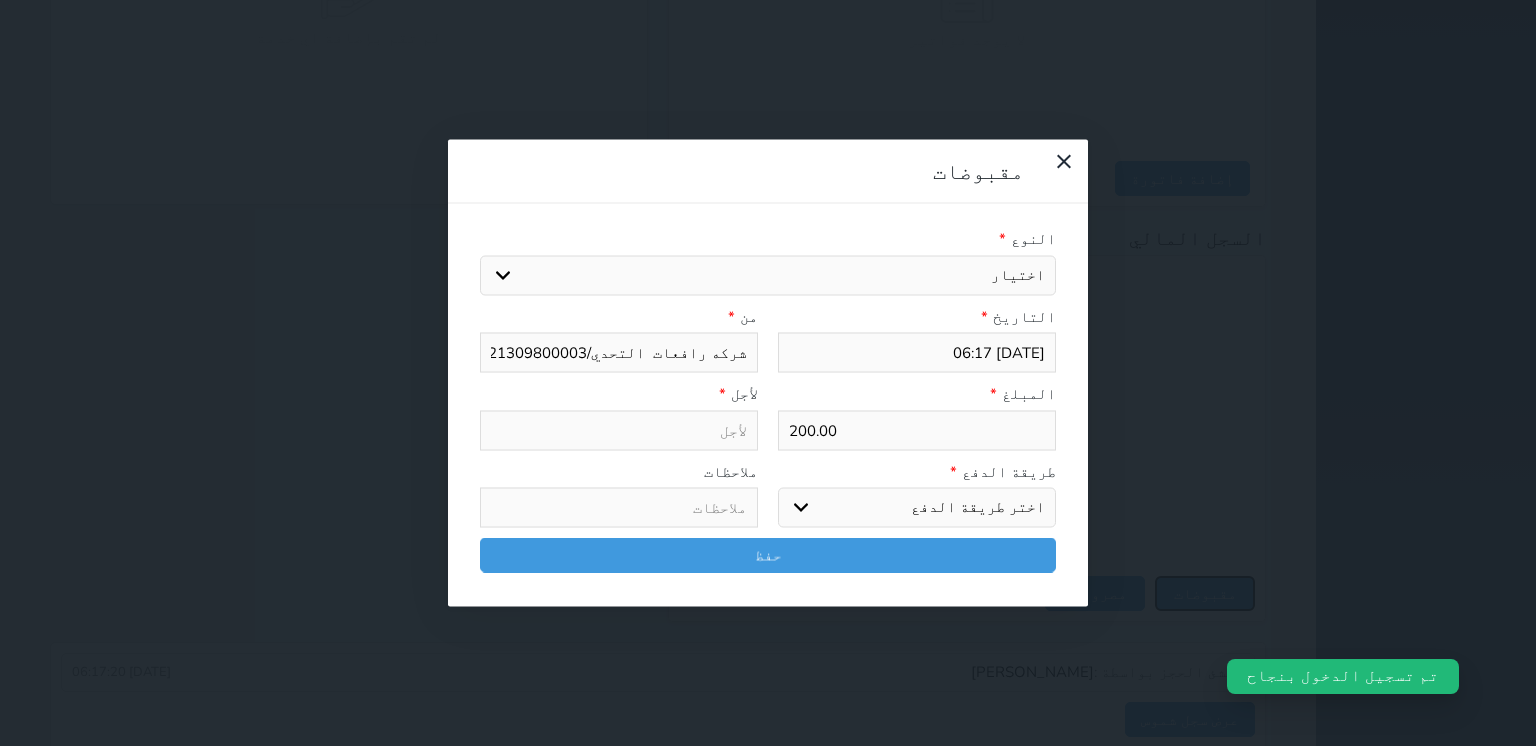 select 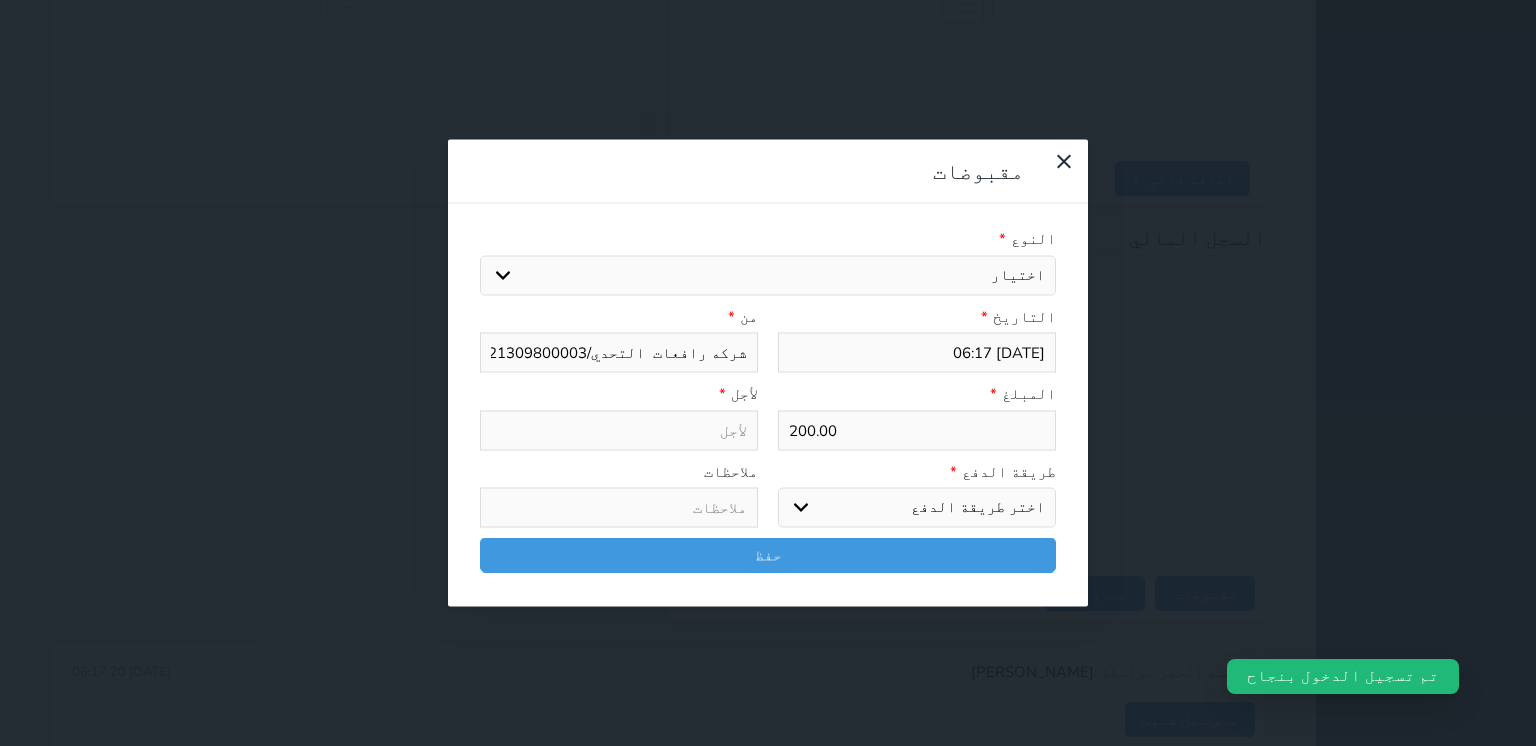 click on "اختيار   مقبوضات عامة قيمة إيجار فواتير تامين عربون لا ينطبق آخر مغسلة واي فاي - الإنترنت مواقف السيارات طعام الأغذية والمشروبات مشروبات المشروبات الباردة المشروبات الساخنة الإفطار غداء عشاء مخبز و كعك حمام سباحة الصالة الرياضية سبا و خدمات الجمال اختيار وإسقاط (خدمات النقل) ميني بار كابل - تلفزيون سرير إضافي تصفيف الشعر التسوق خدمات الجولات السياحية المنظمة خدمات الدليل السياحي" at bounding box center (768, 275) 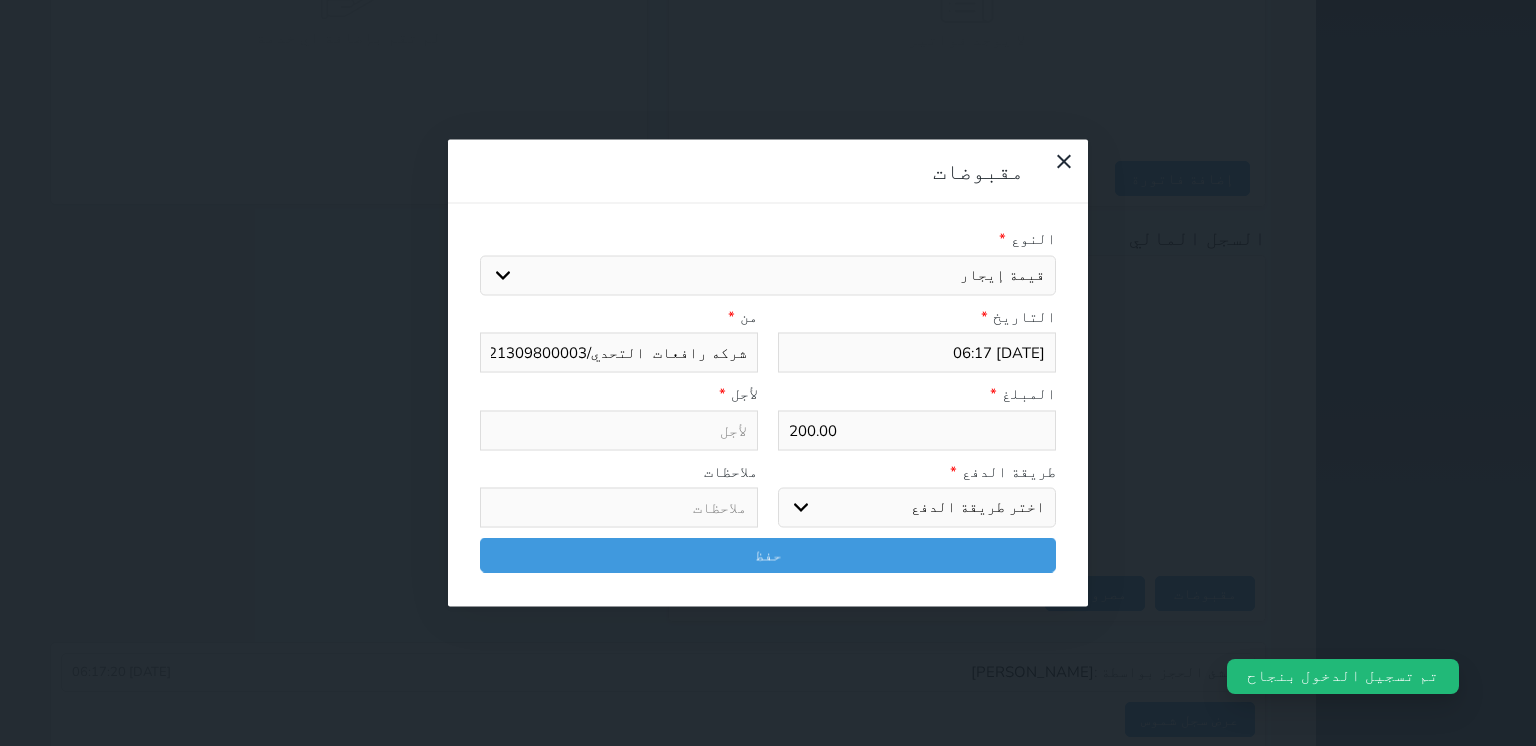click on "اختيار   مقبوضات عامة قيمة إيجار فواتير تامين عربون لا ينطبق آخر مغسلة واي فاي - الإنترنت مواقف السيارات طعام الأغذية والمشروبات مشروبات المشروبات الباردة المشروبات الساخنة الإفطار غداء عشاء مخبز و كعك حمام سباحة الصالة الرياضية سبا و خدمات الجمال اختيار وإسقاط (خدمات النقل) ميني بار كابل - تلفزيون سرير إضافي تصفيف الشعر التسوق خدمات الجولات السياحية المنظمة خدمات الدليل السياحي" at bounding box center [768, 275] 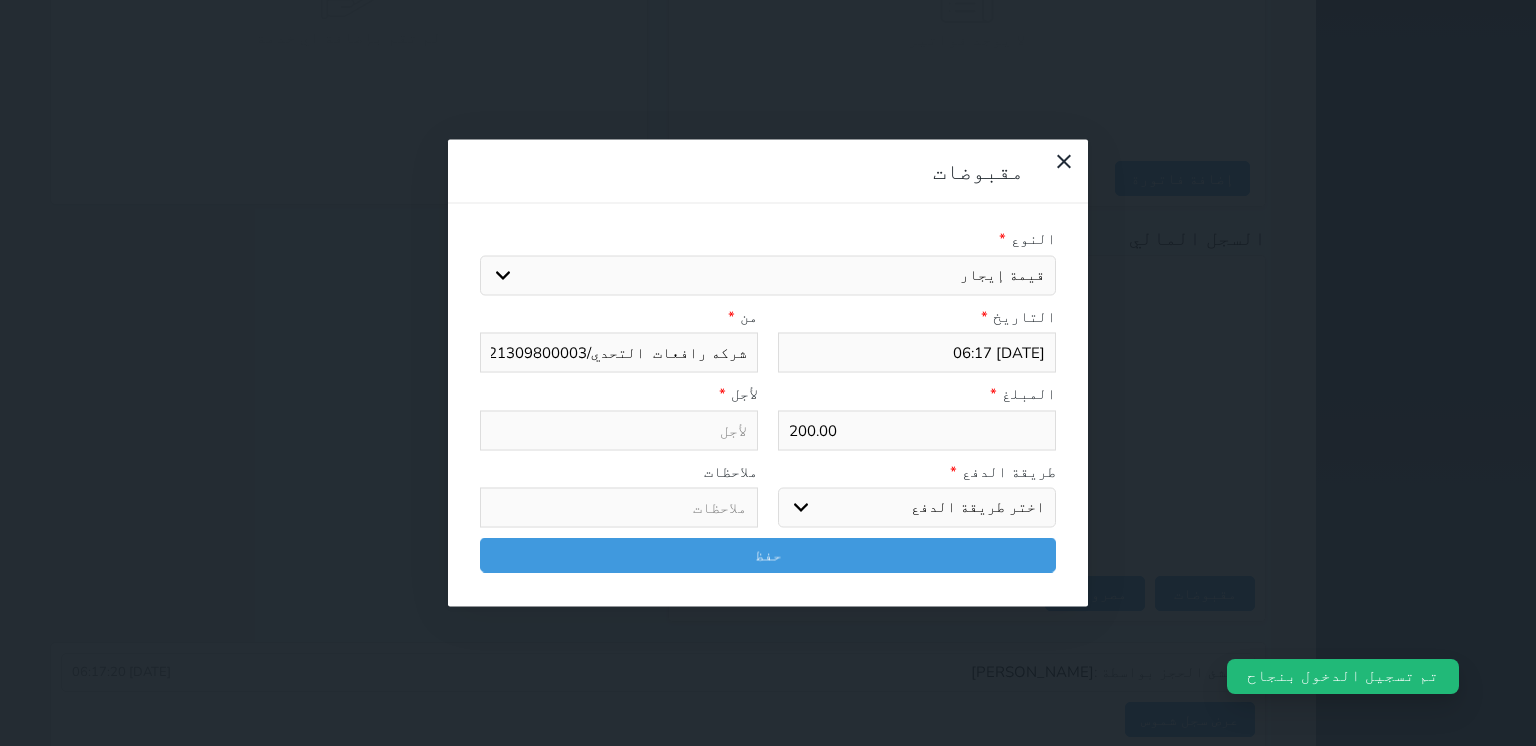 type on "قيمة إيجار - الوحدة - 213" 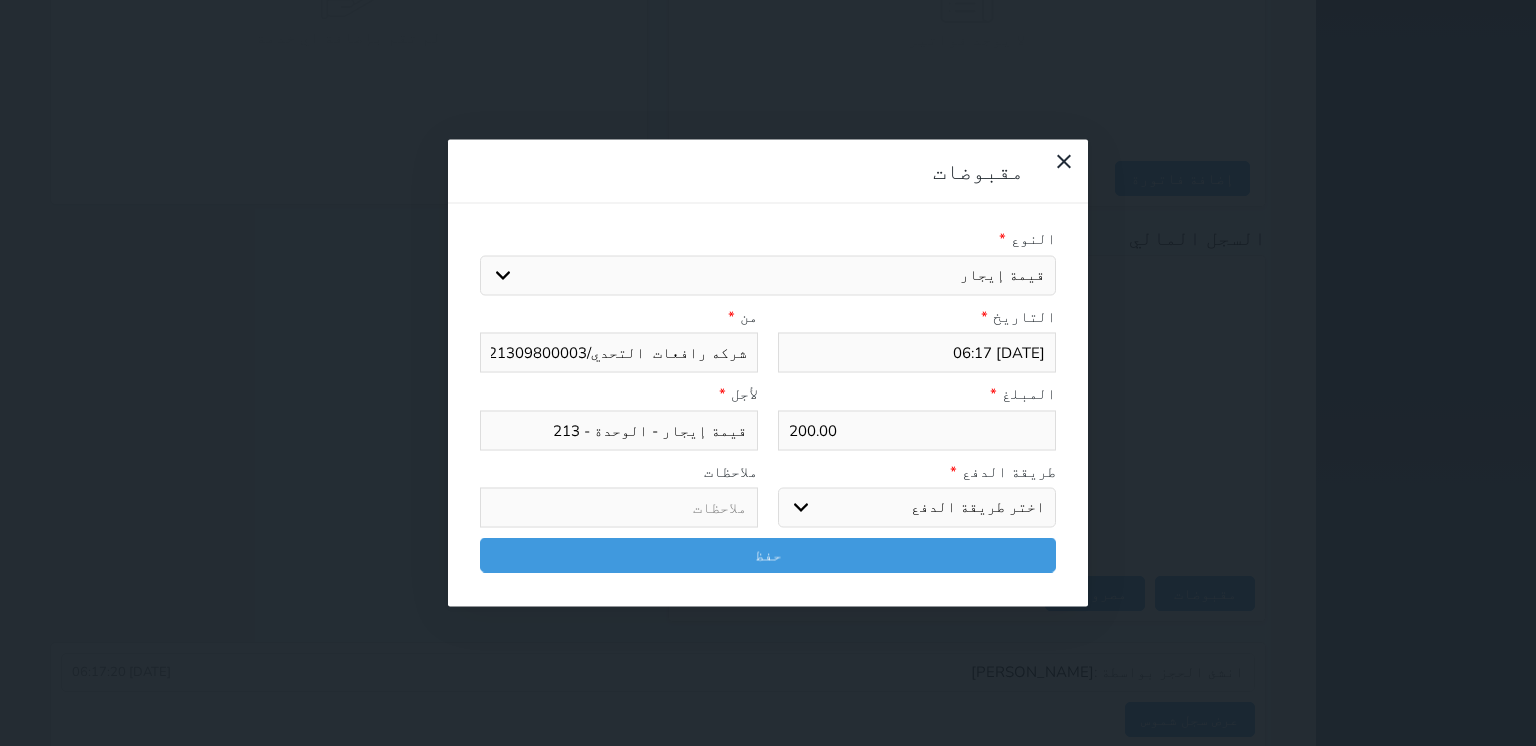click on "اختر طريقة الدفع   دفع نقدى   تحويل بنكى   مدى   بطاقة ائتمان   آجل" at bounding box center (917, 508) 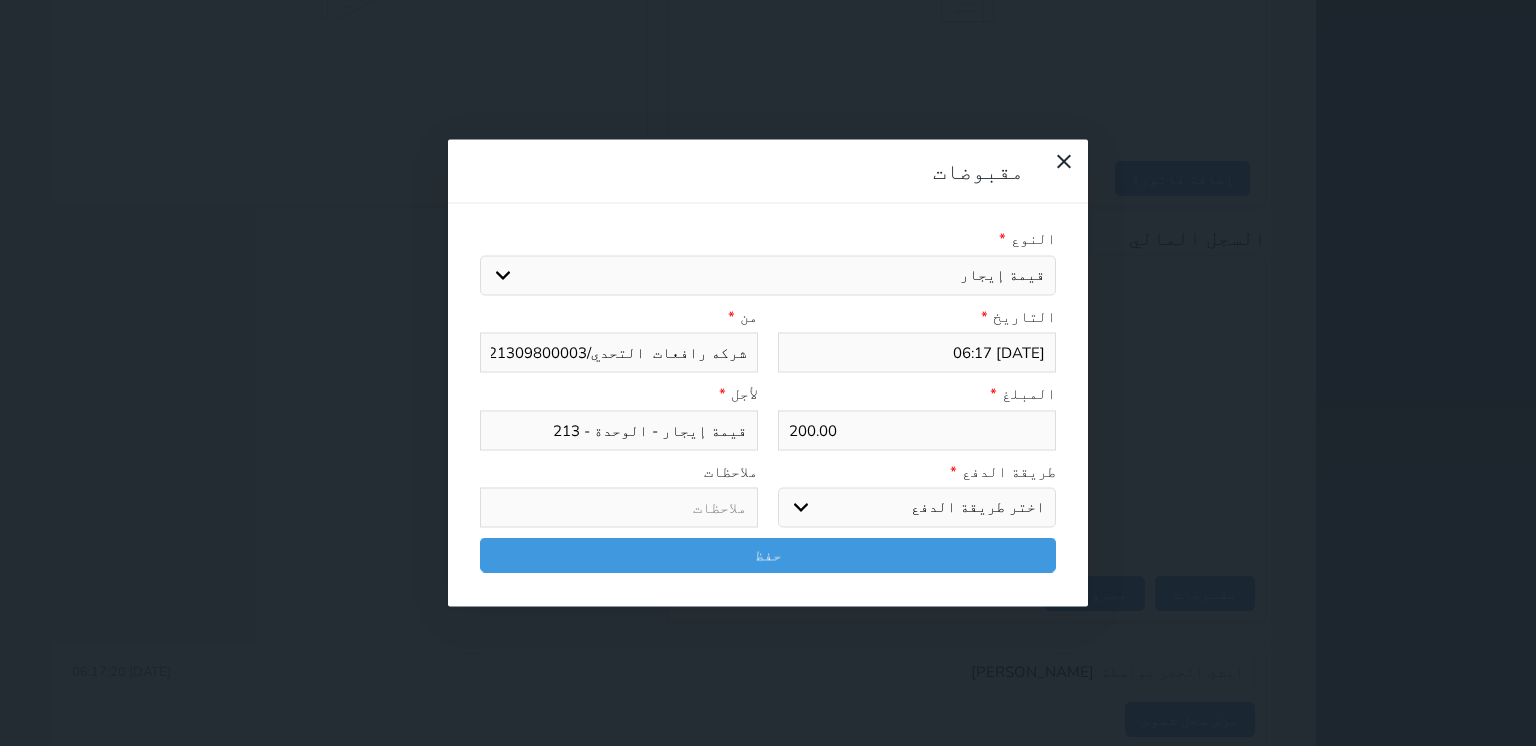 select on "mada" 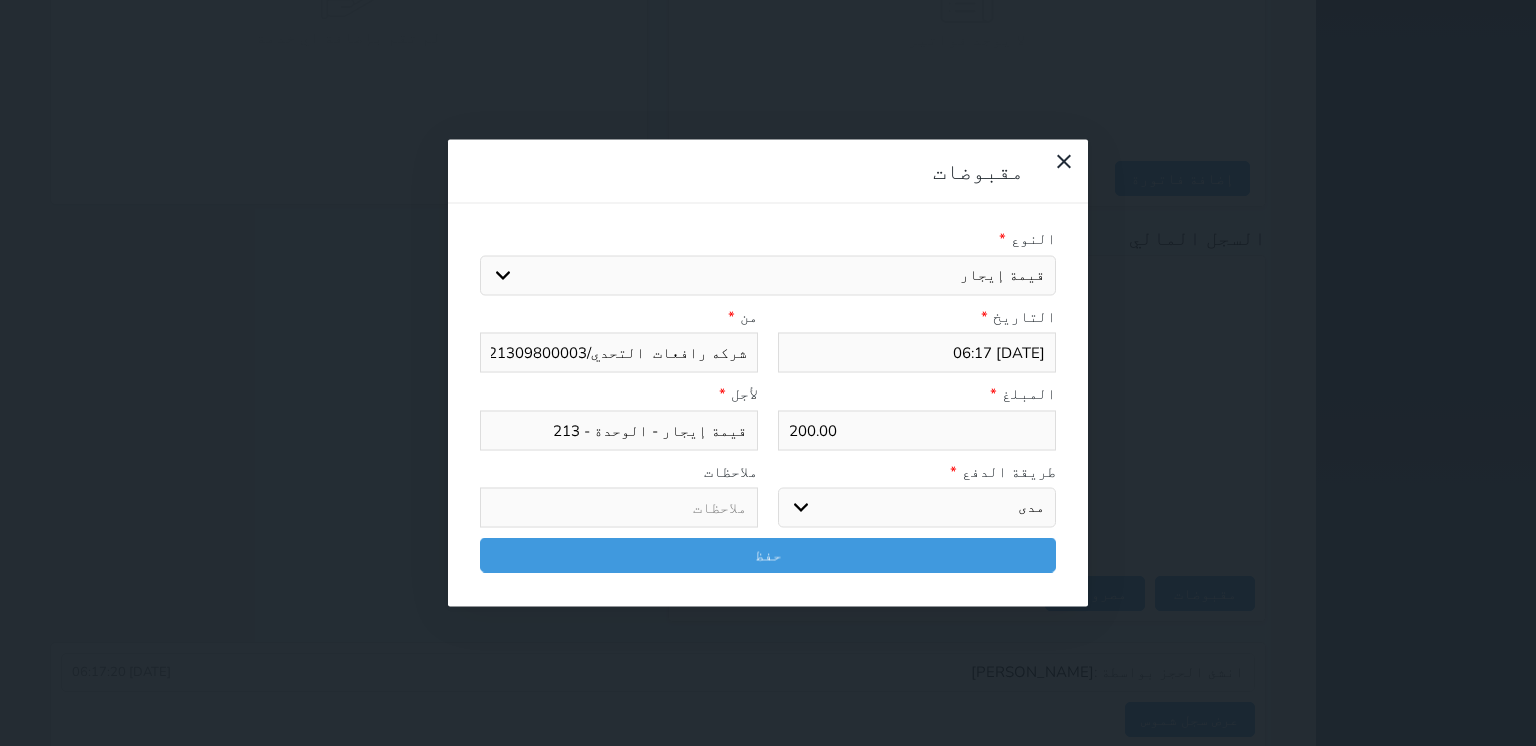 click on "اختر طريقة الدفع   دفع نقدى   تحويل بنكى   مدى   بطاقة ائتمان   آجل" at bounding box center [917, 508] 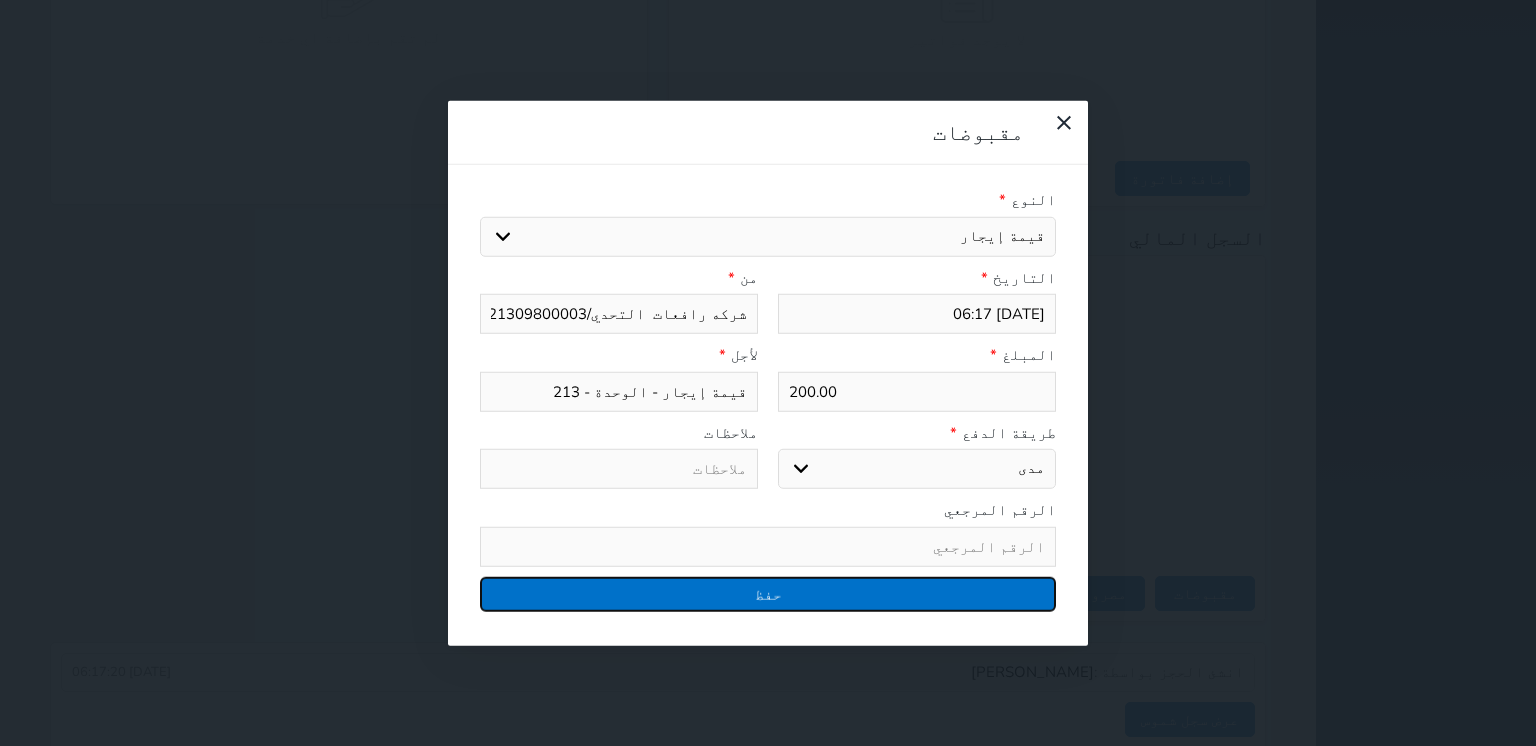 click on "حفظ" at bounding box center (768, 593) 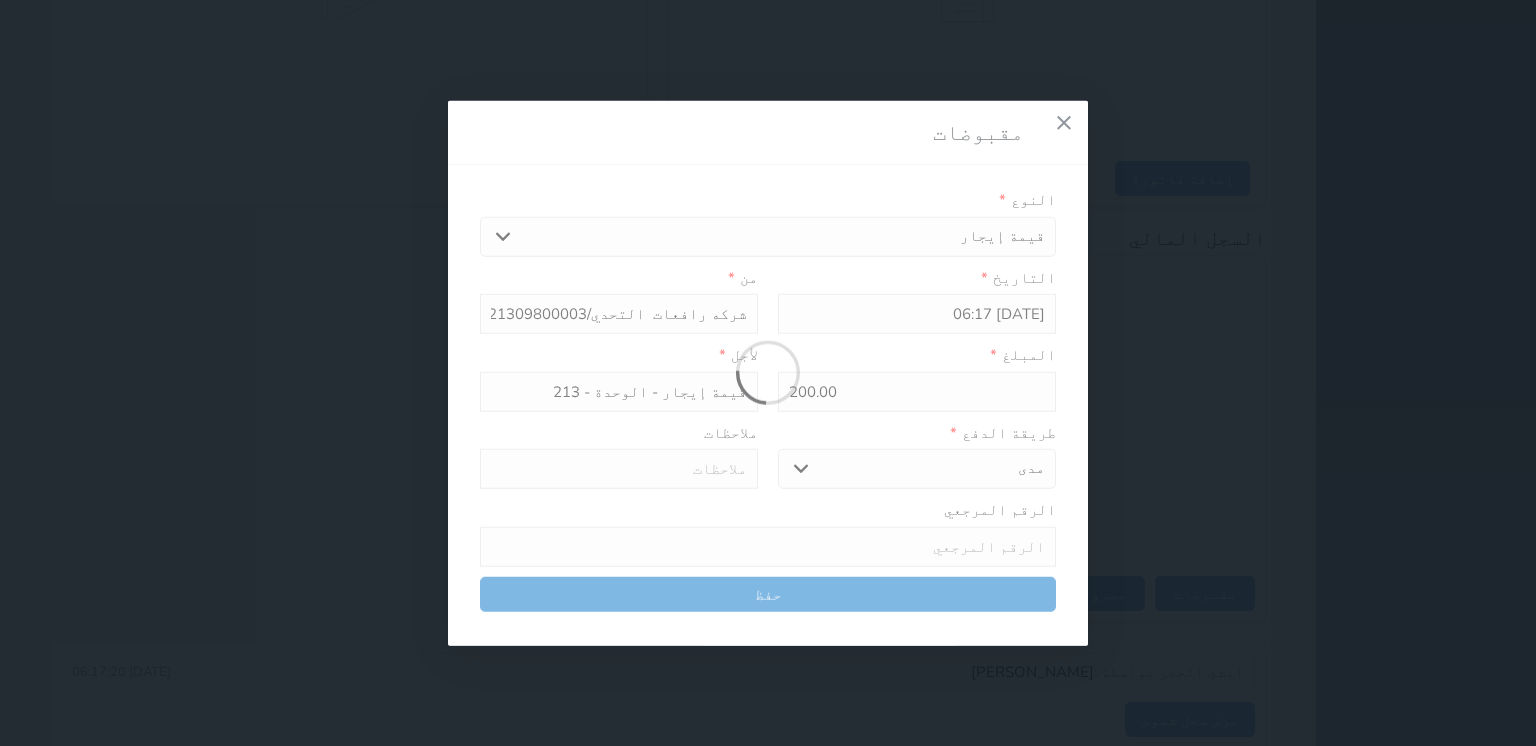 select 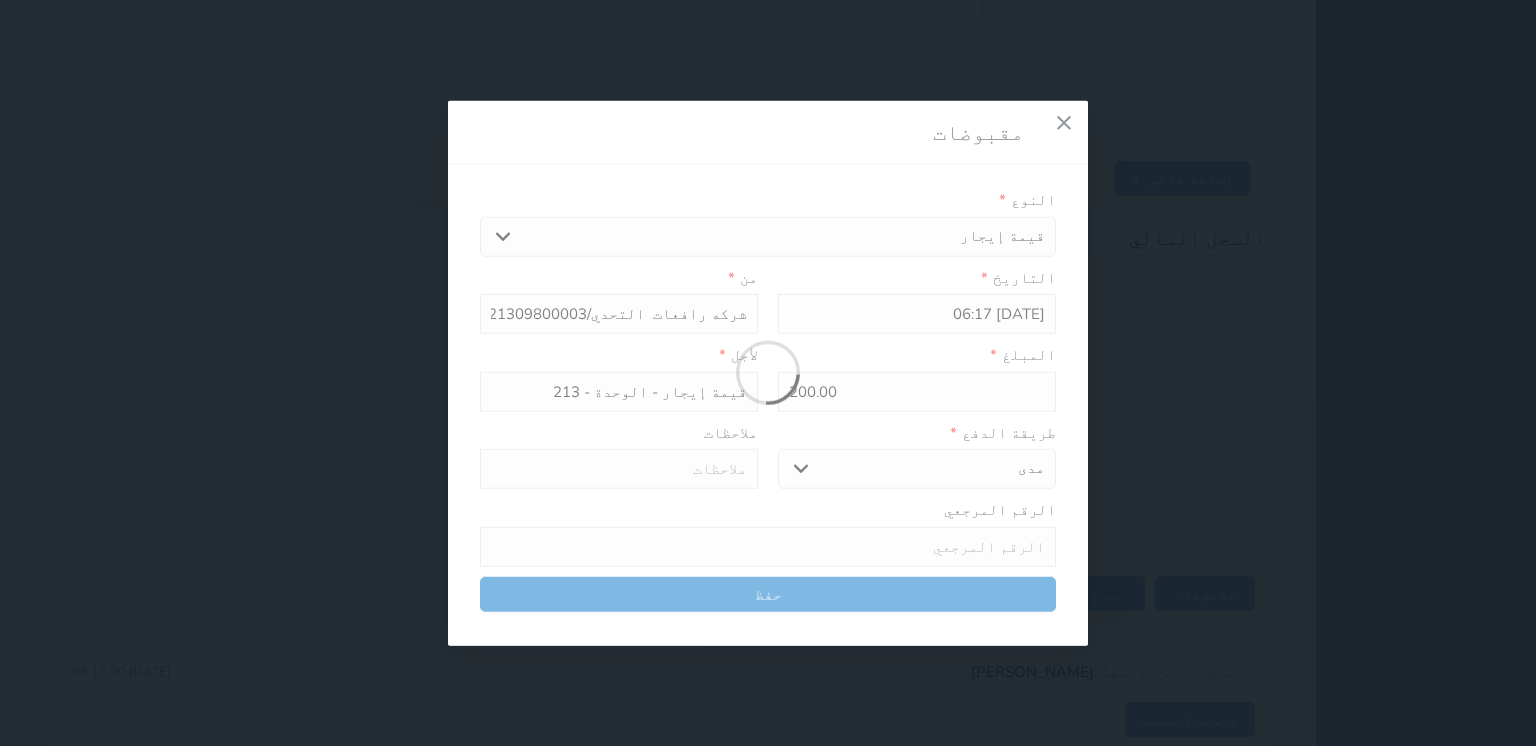 type 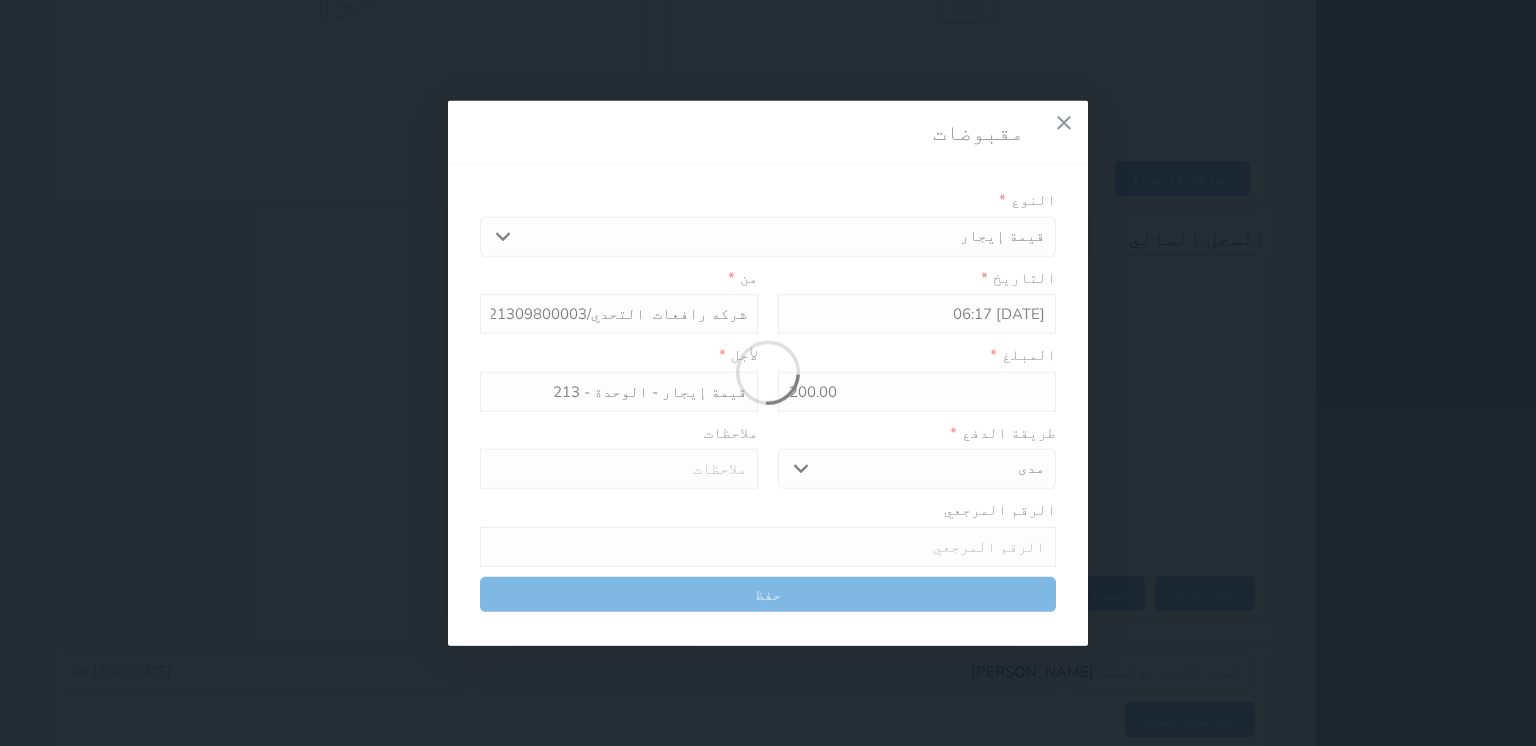 type on "0" 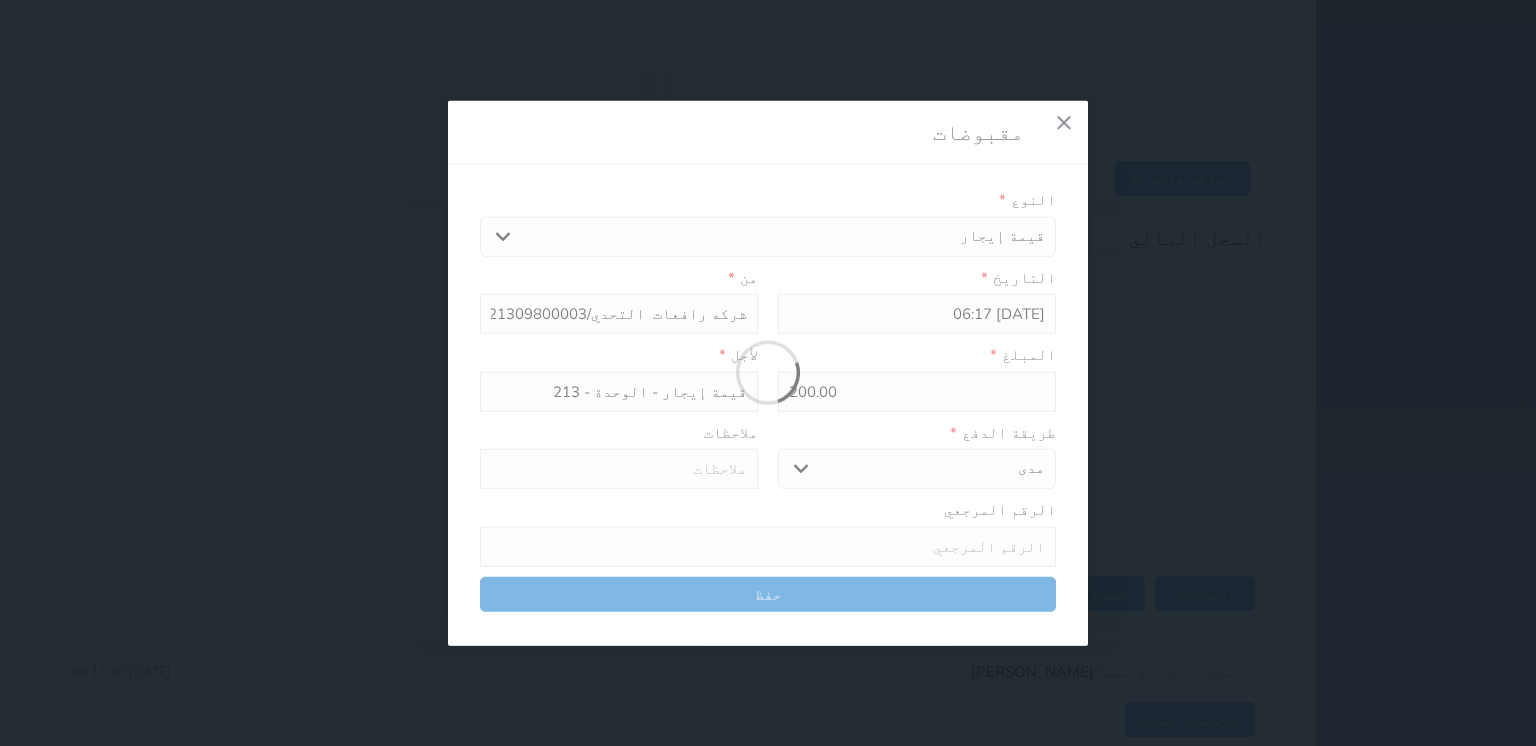 select 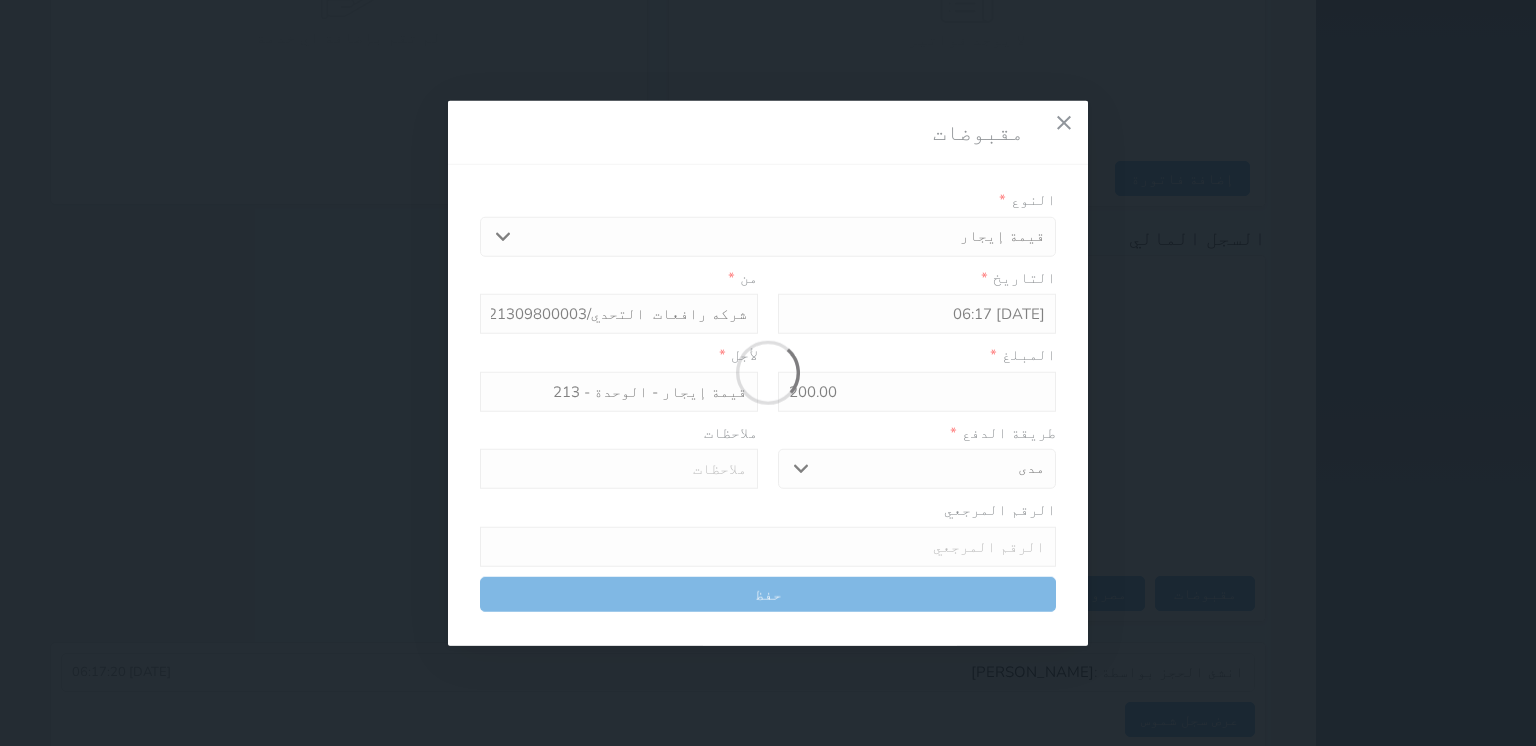 type on "0" 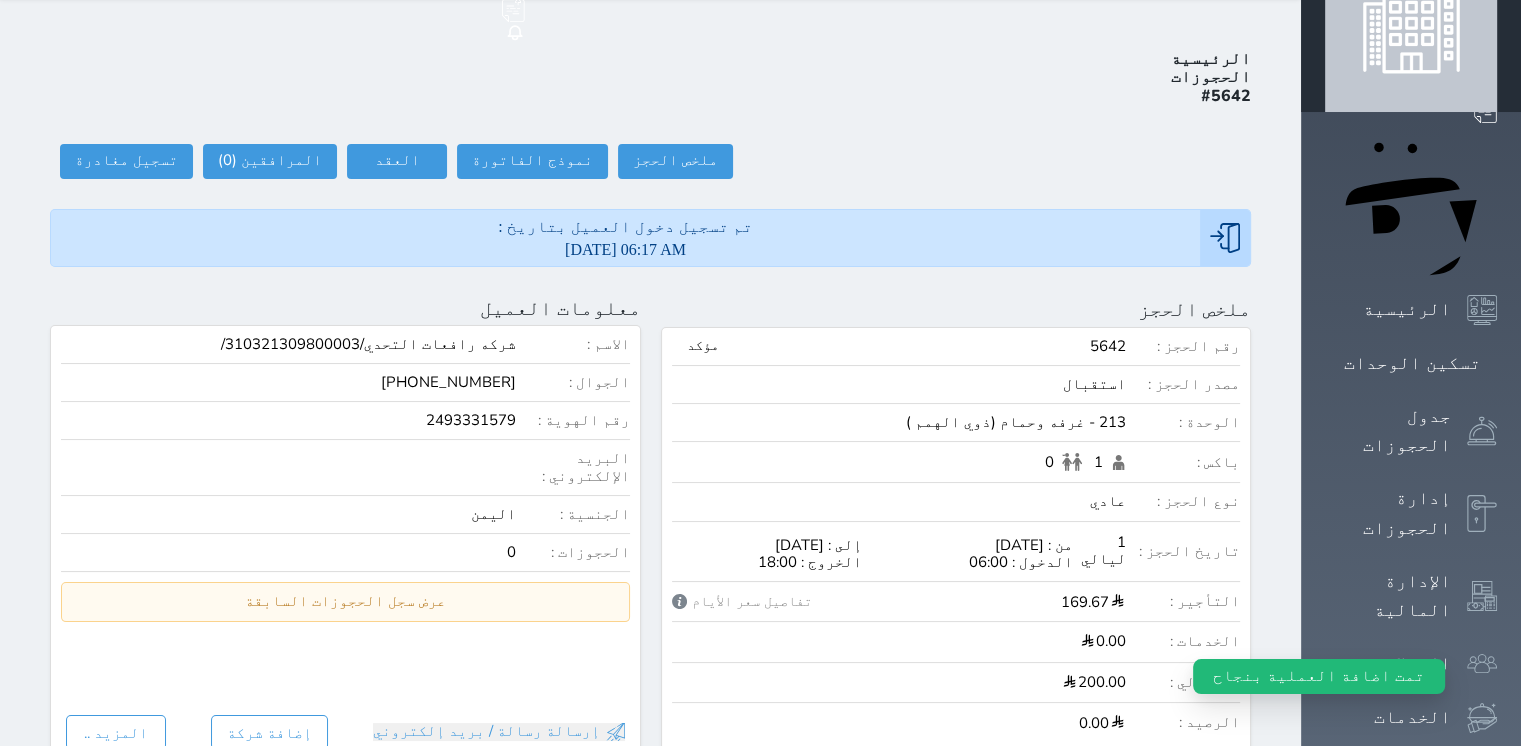 scroll, scrollTop: 31, scrollLeft: 0, axis: vertical 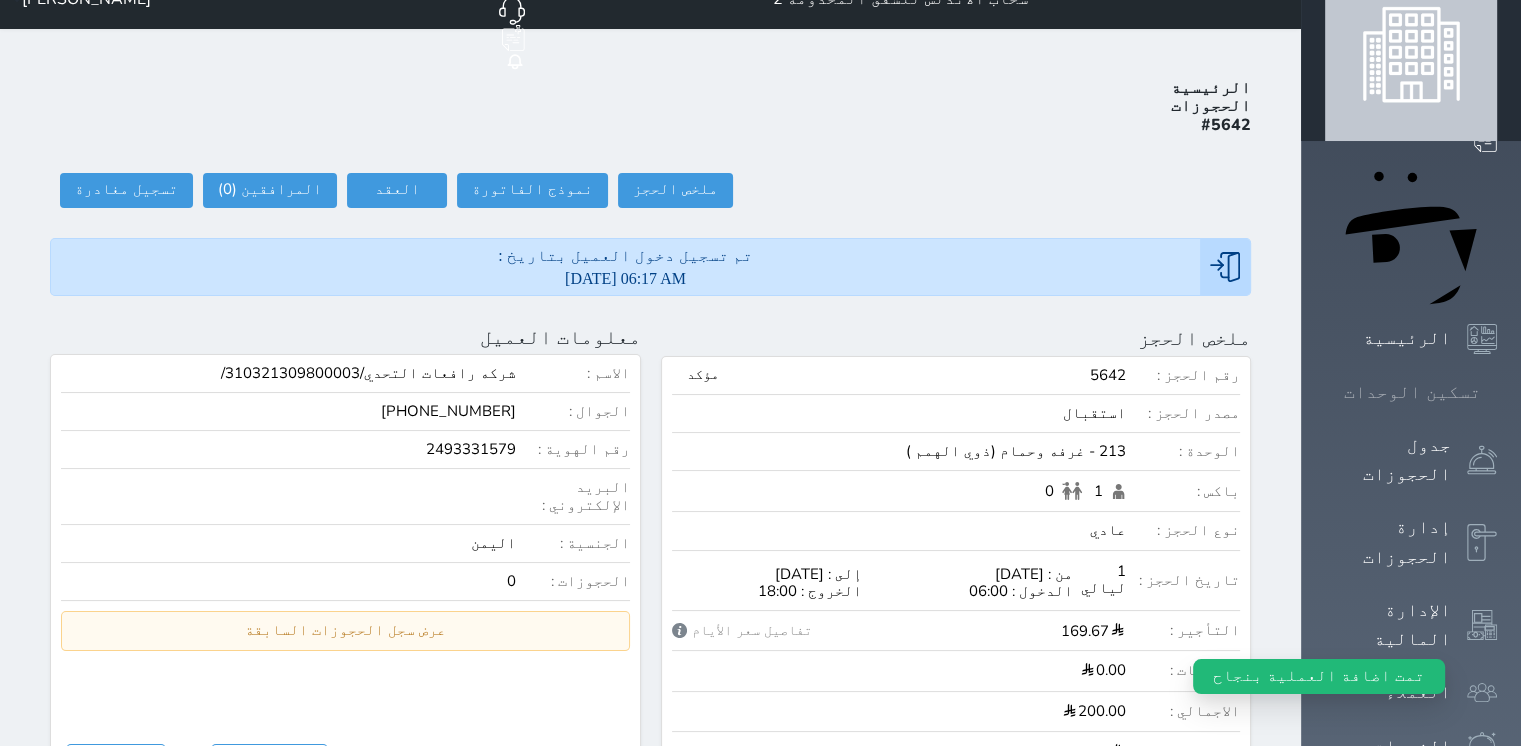 click 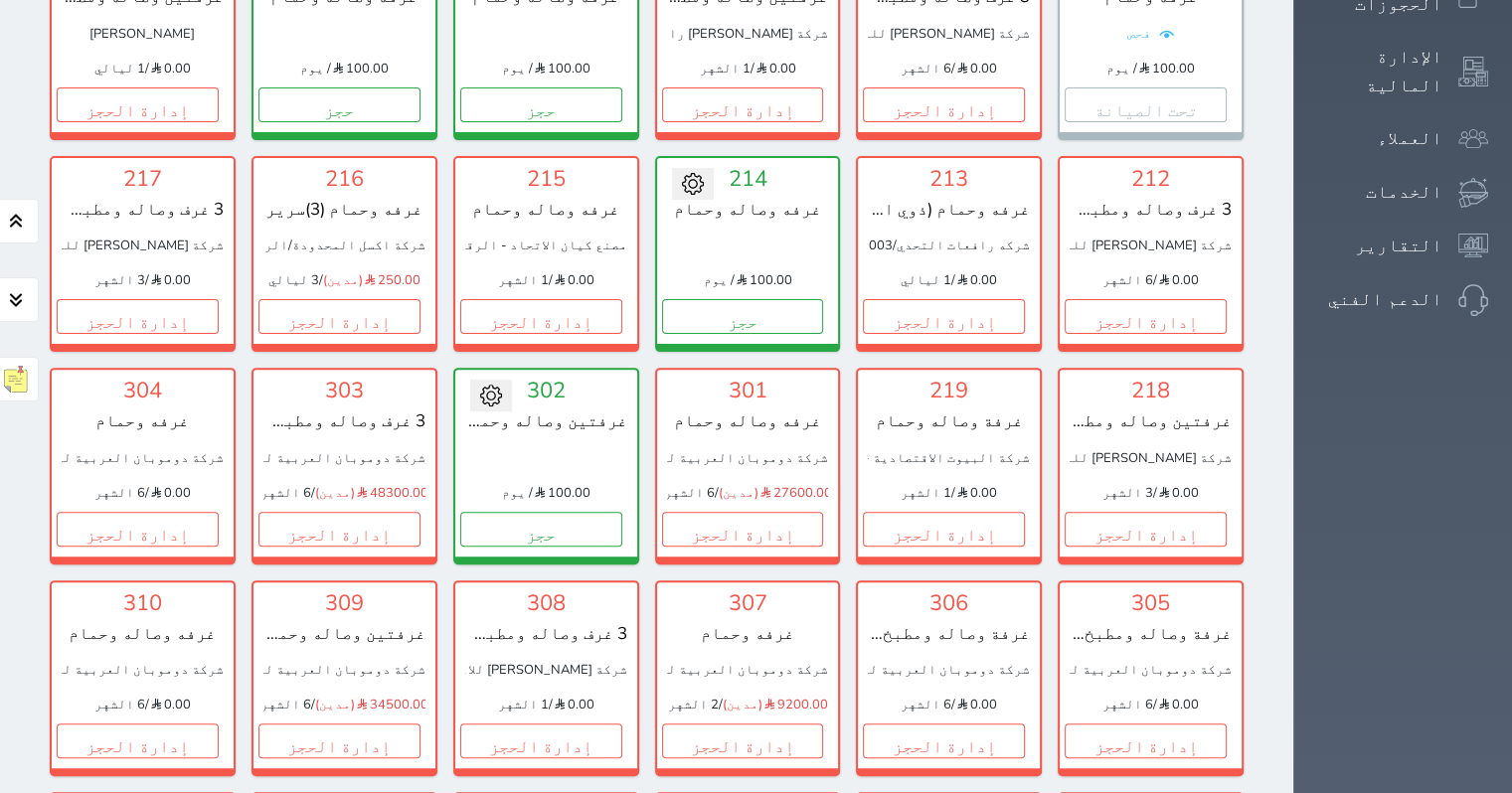 scroll, scrollTop: 551, scrollLeft: 0, axis: vertical 